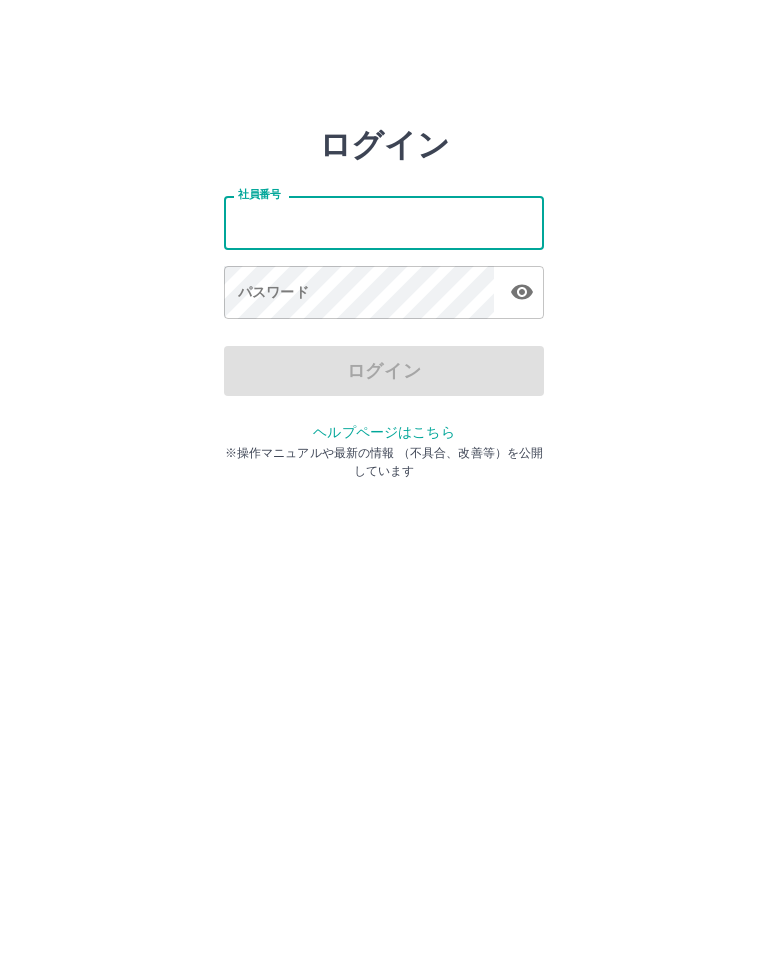 scroll, scrollTop: 0, scrollLeft: 0, axis: both 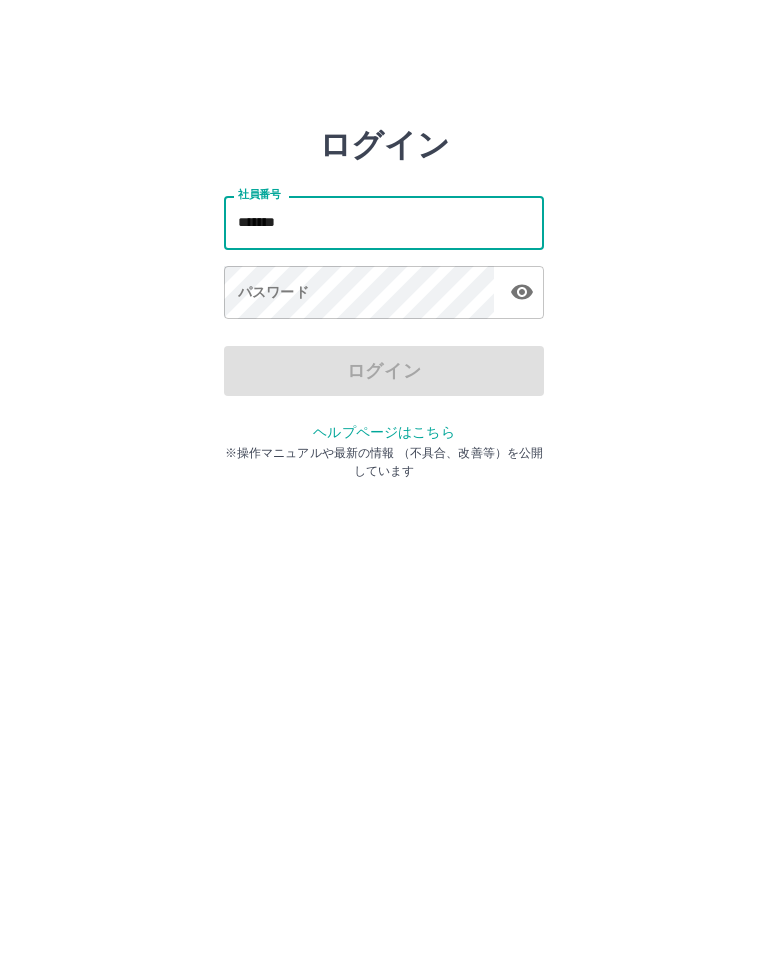 type on "*******" 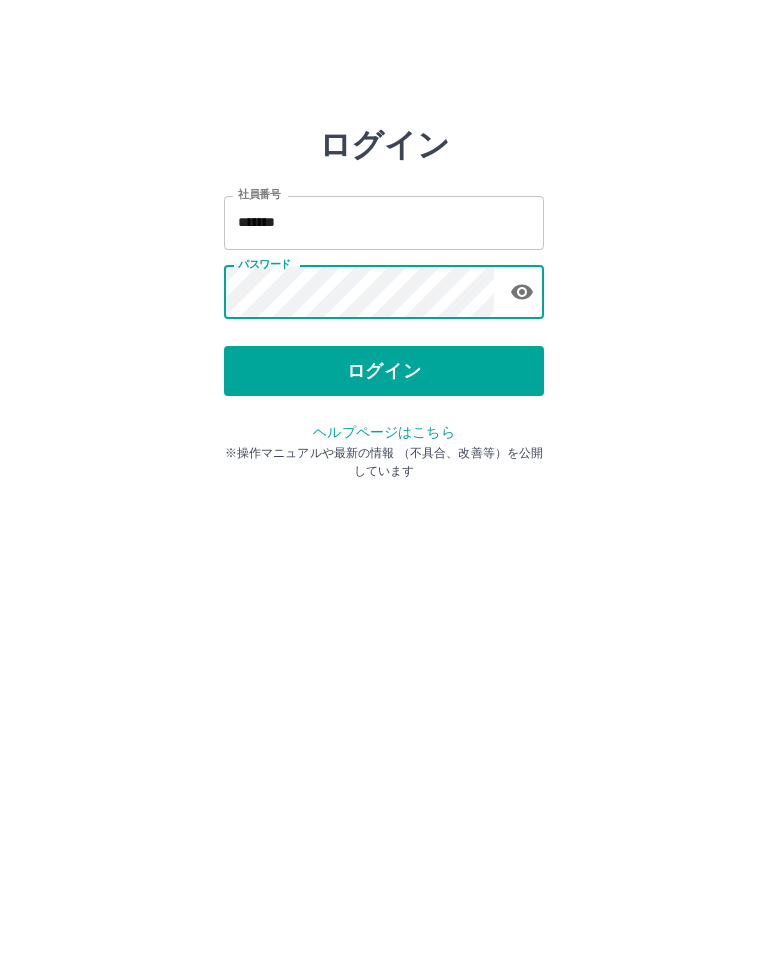 click on "ログイン" at bounding box center (384, 371) 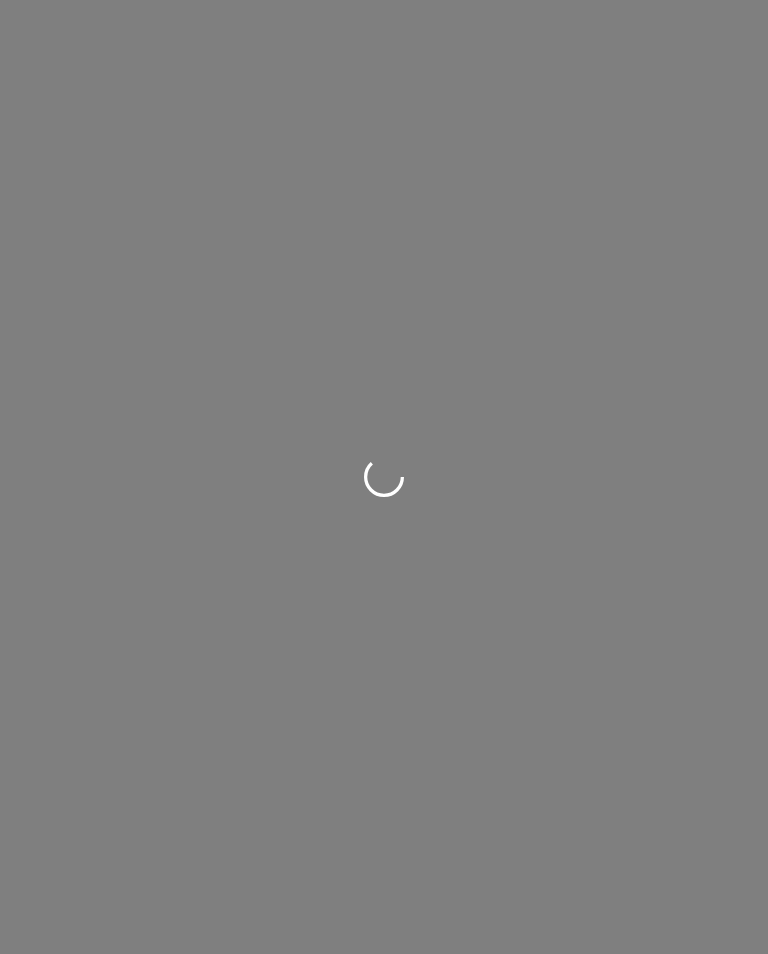 scroll, scrollTop: 0, scrollLeft: 0, axis: both 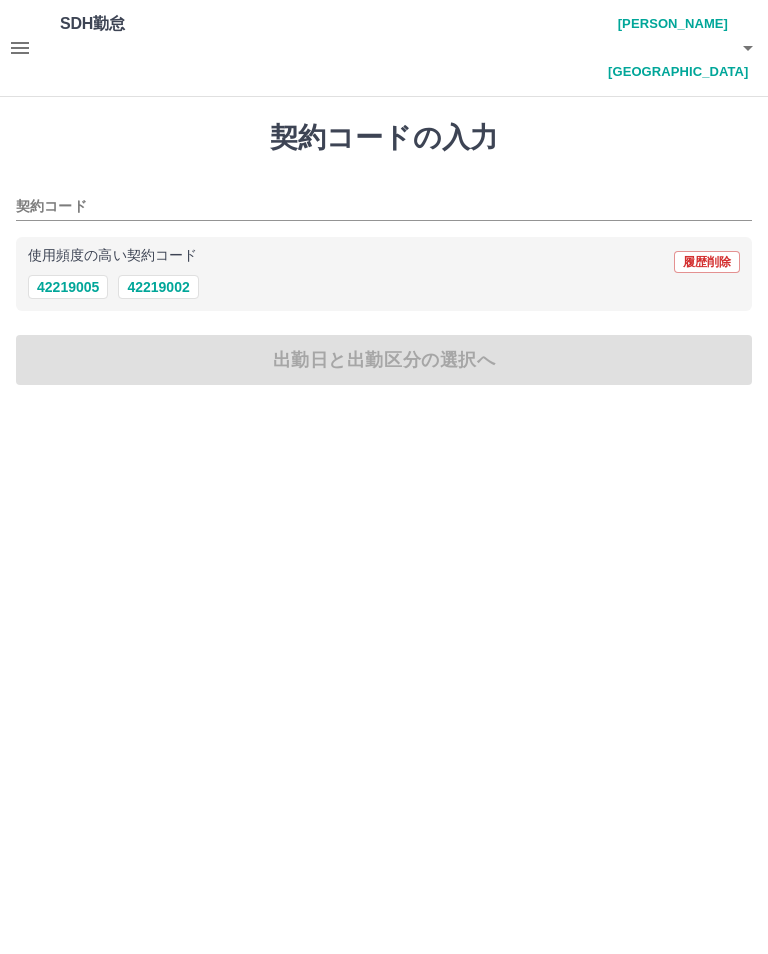 click on "42219005" at bounding box center (68, 287) 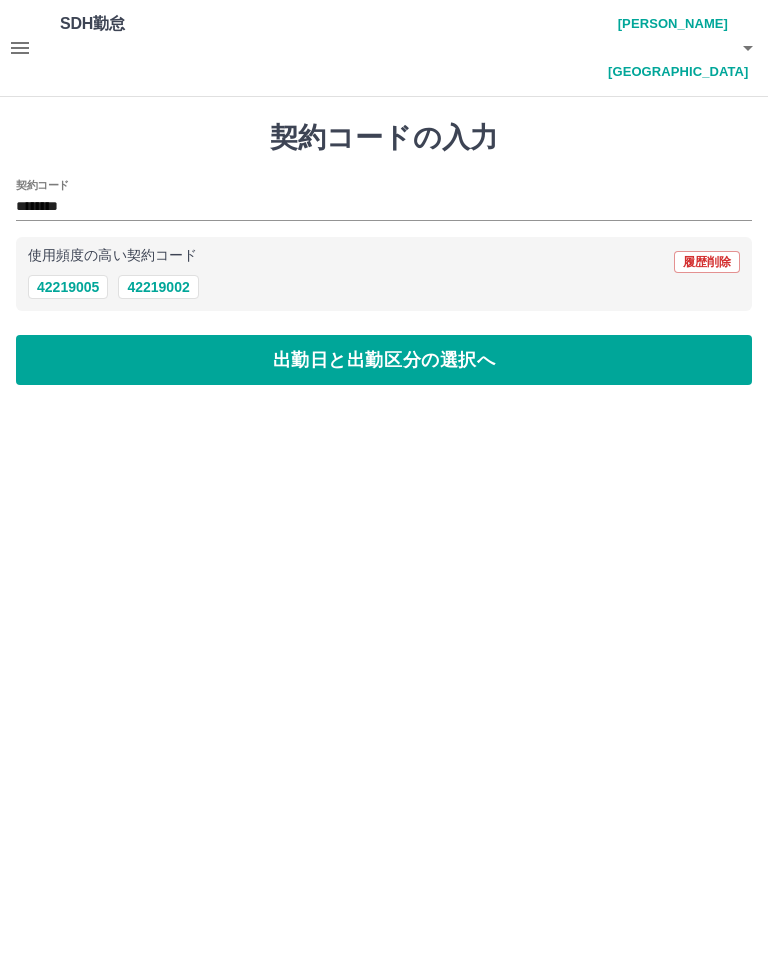 click on "出勤日と出勤区分の選択へ" at bounding box center (384, 360) 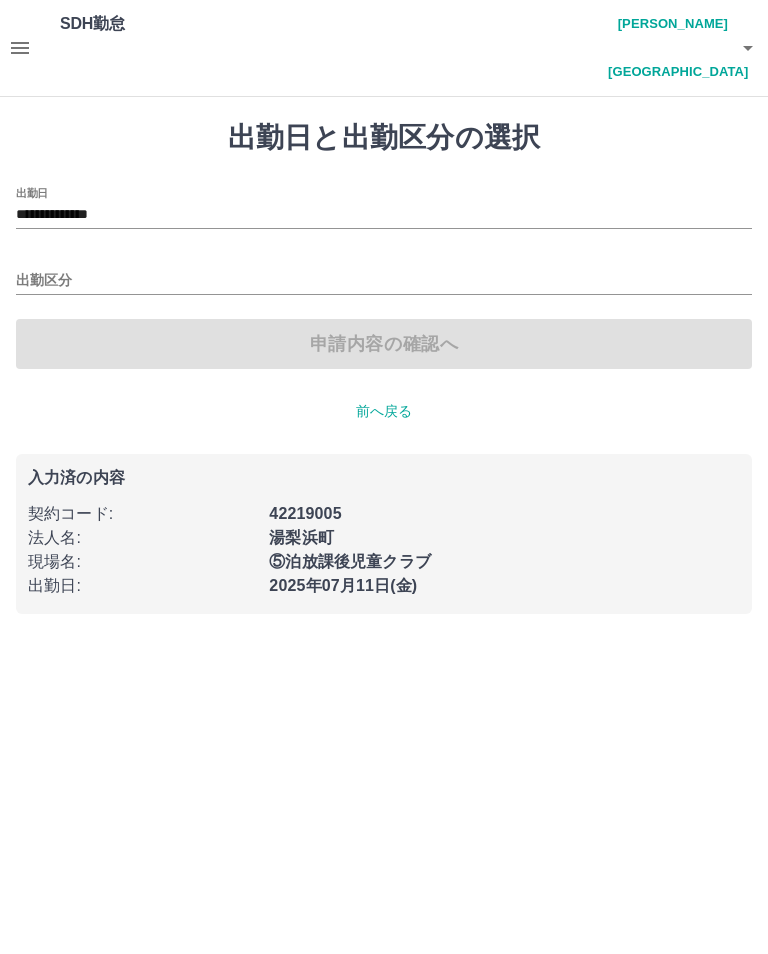 click on "出勤区分" at bounding box center (384, 281) 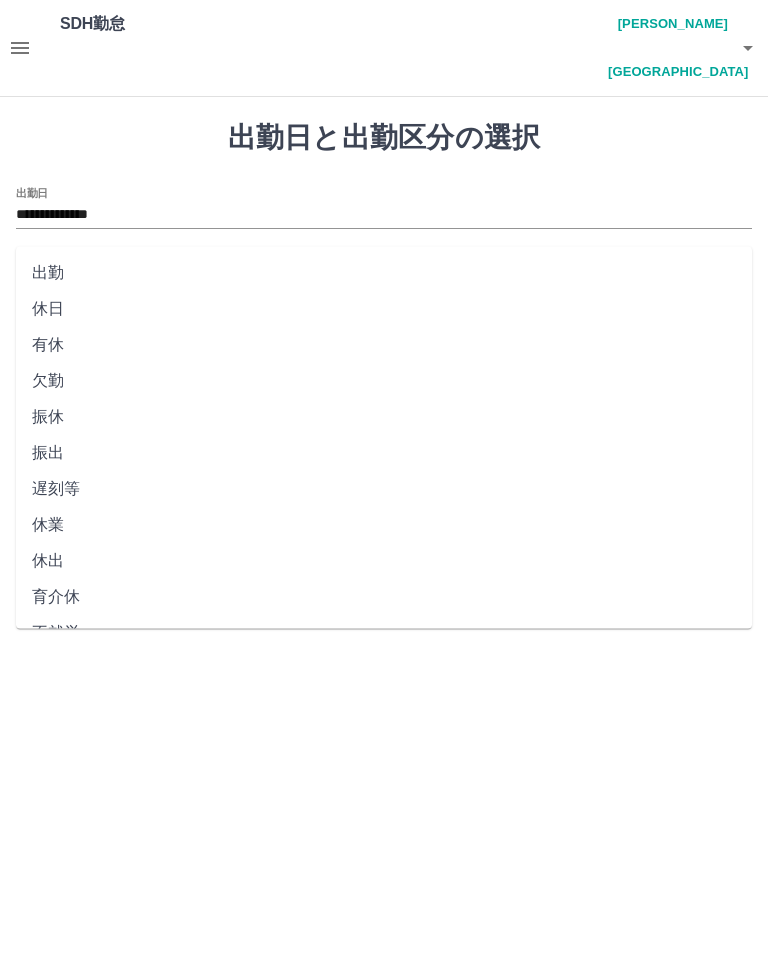 click on "出勤" at bounding box center [384, 273] 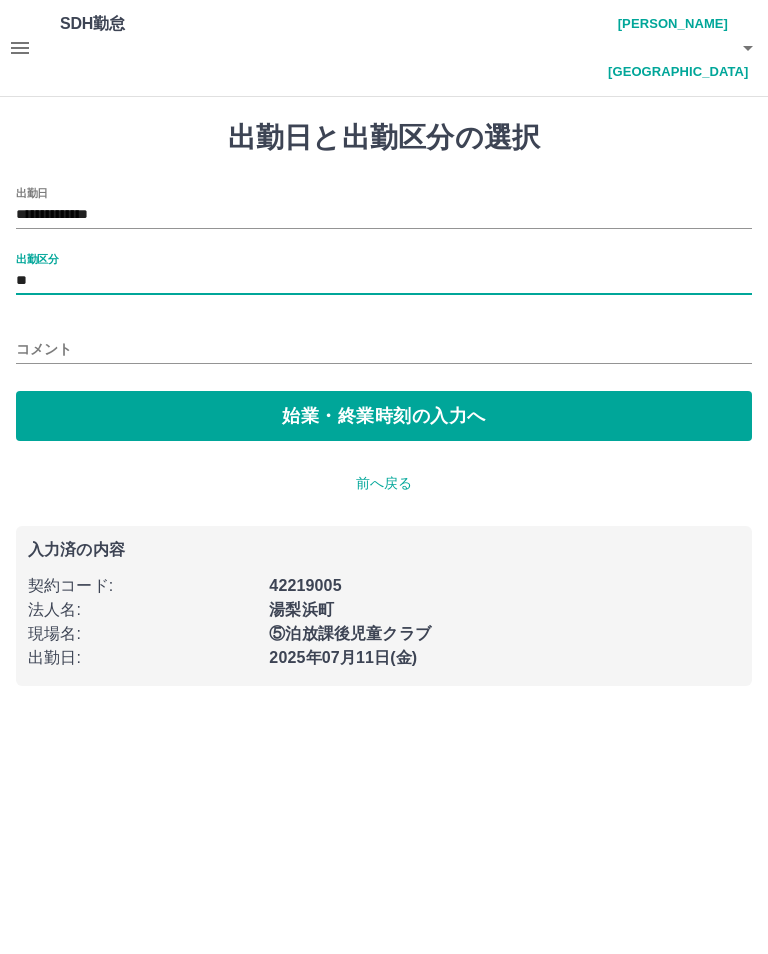 click on "始業・終業時刻の入力へ" at bounding box center [384, 416] 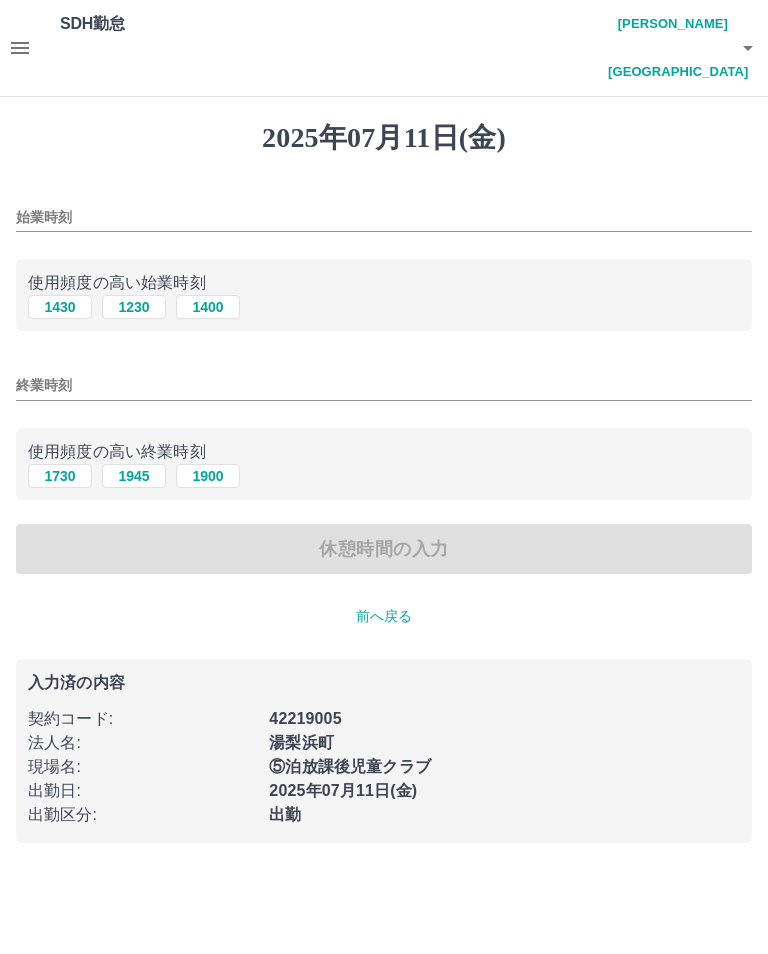 click on "1400" at bounding box center [208, 307] 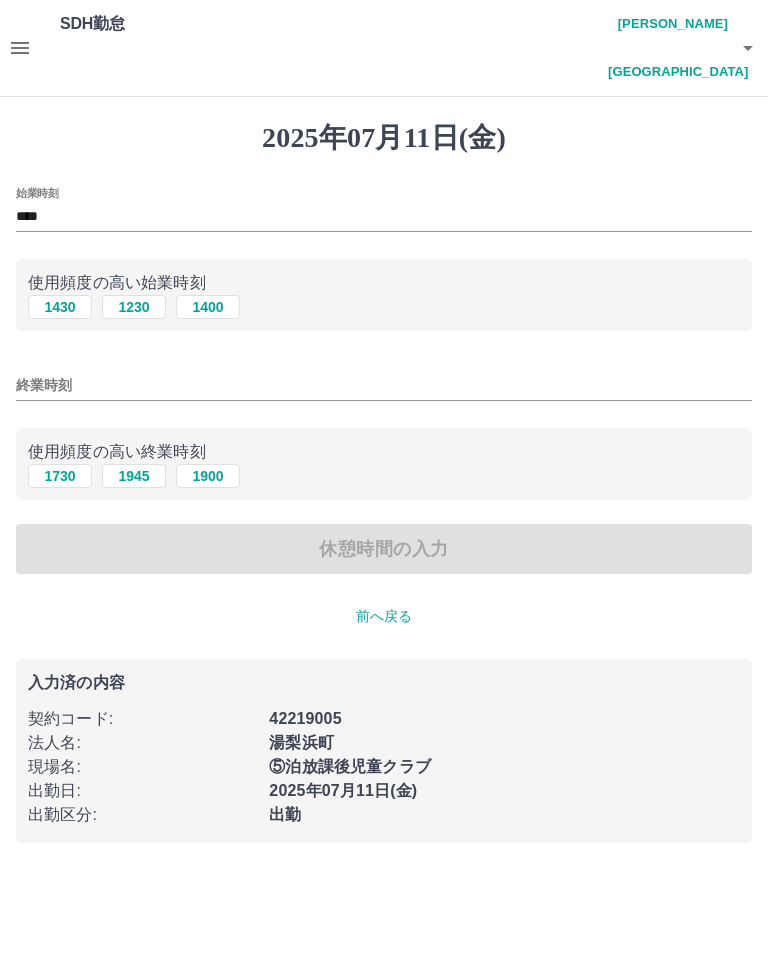 click on "終業時刻" at bounding box center (384, 385) 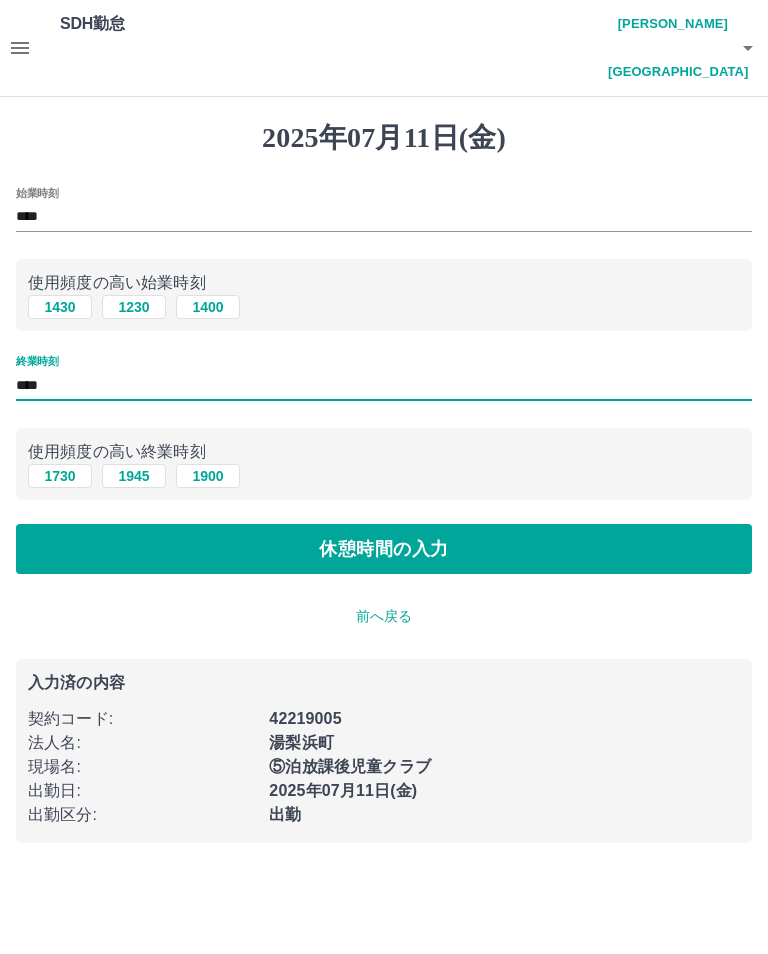 type on "****" 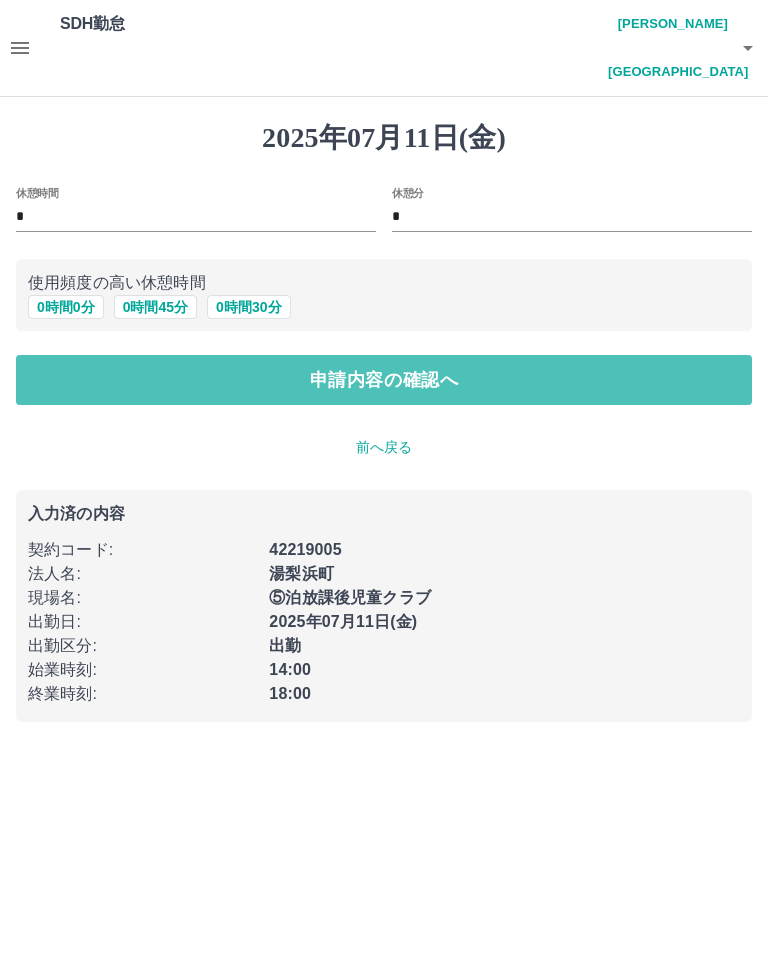click on "申請内容の確認へ" at bounding box center (384, 380) 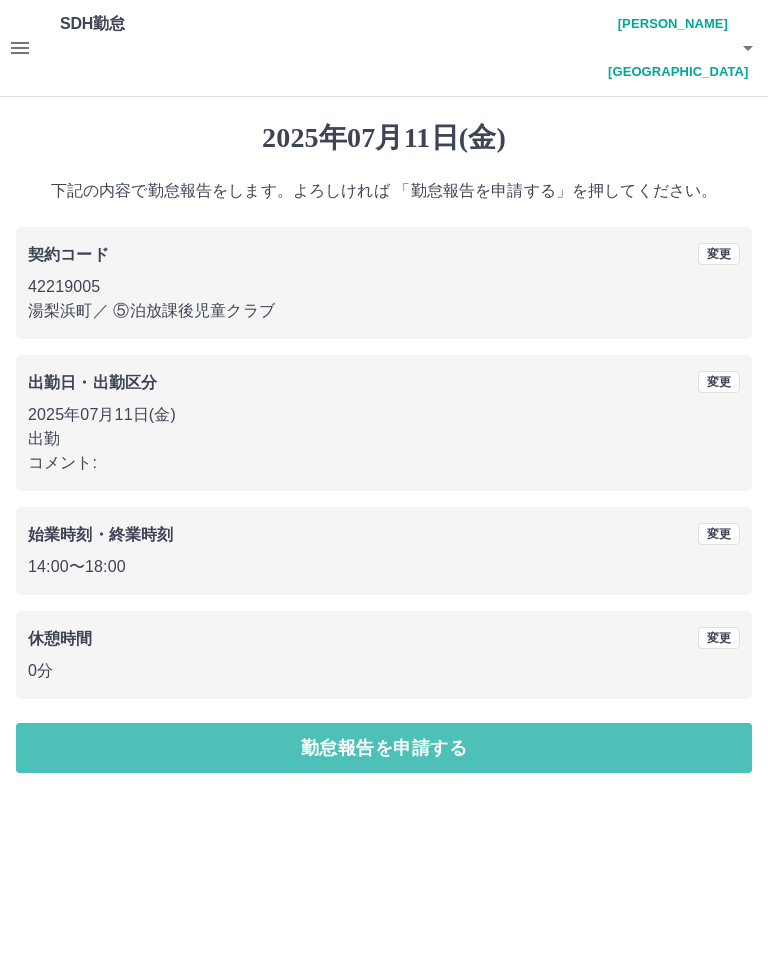 click on "勤怠報告を申請する" at bounding box center [384, 748] 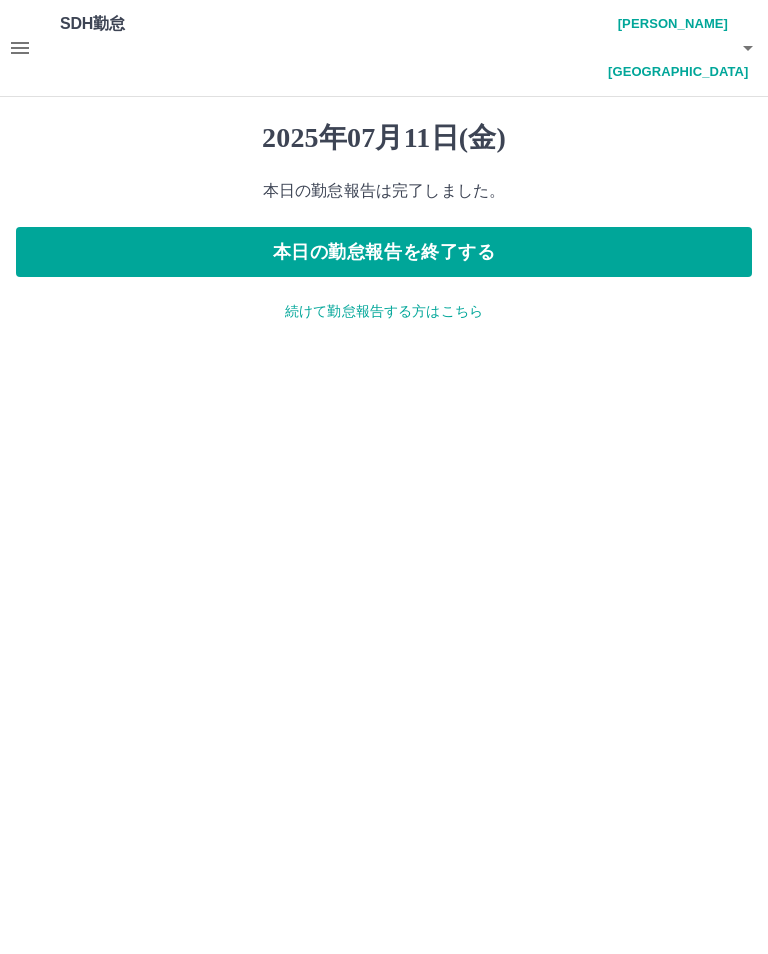 click on "本日の勤怠報告を終了する" at bounding box center (384, 252) 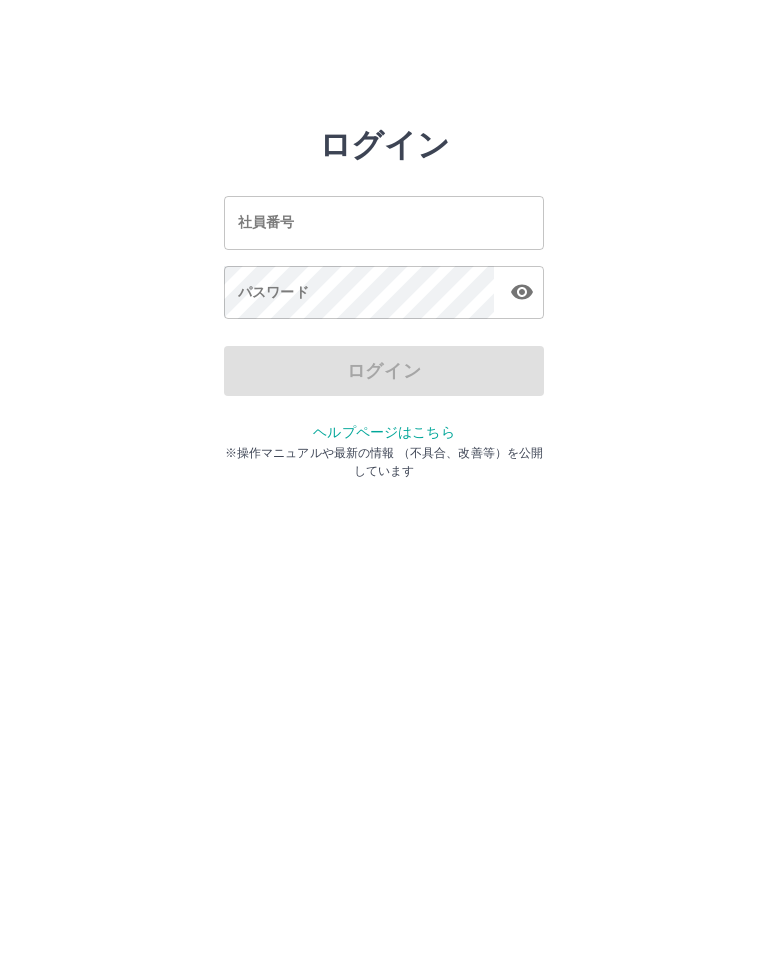 scroll, scrollTop: 0, scrollLeft: 0, axis: both 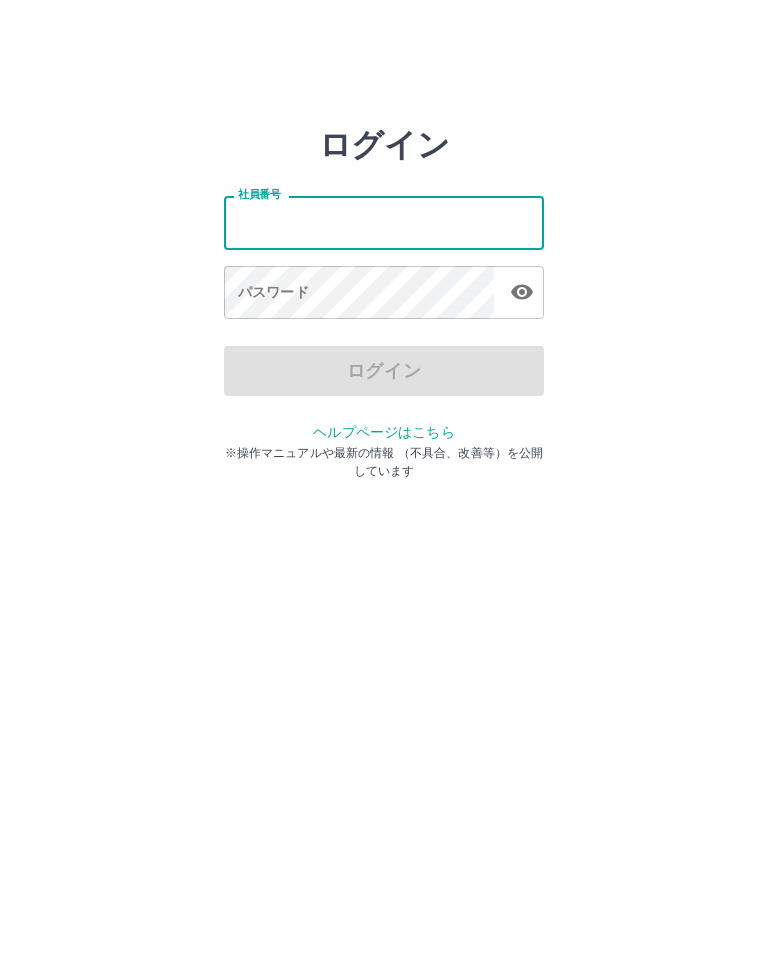 click on "社員番号" at bounding box center (384, 222) 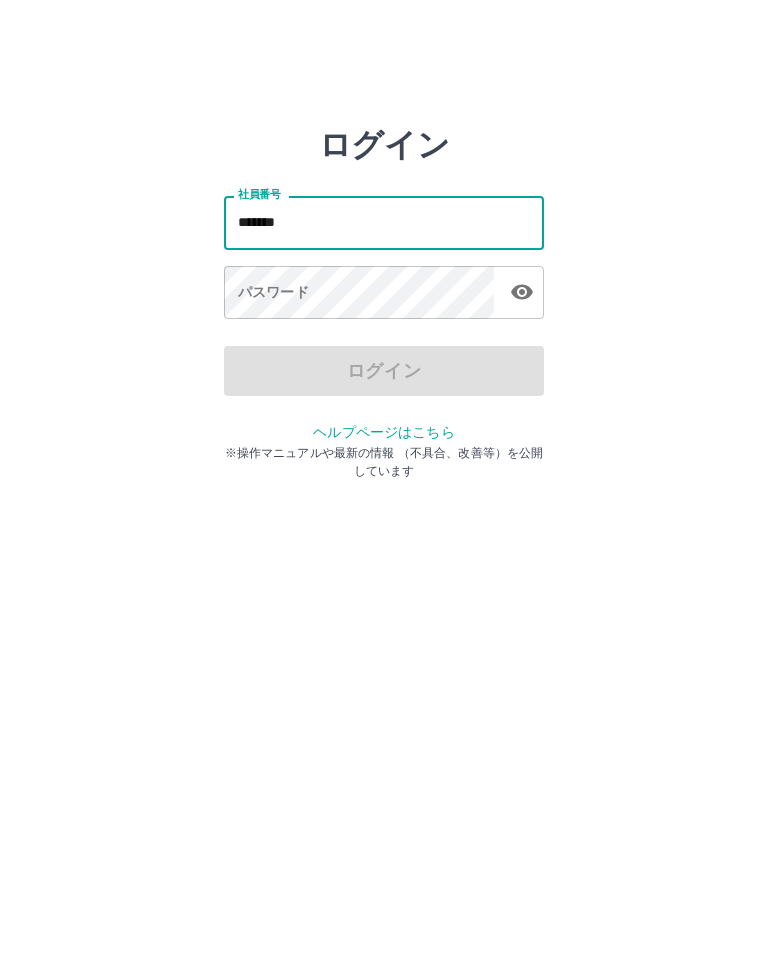 type on "*******" 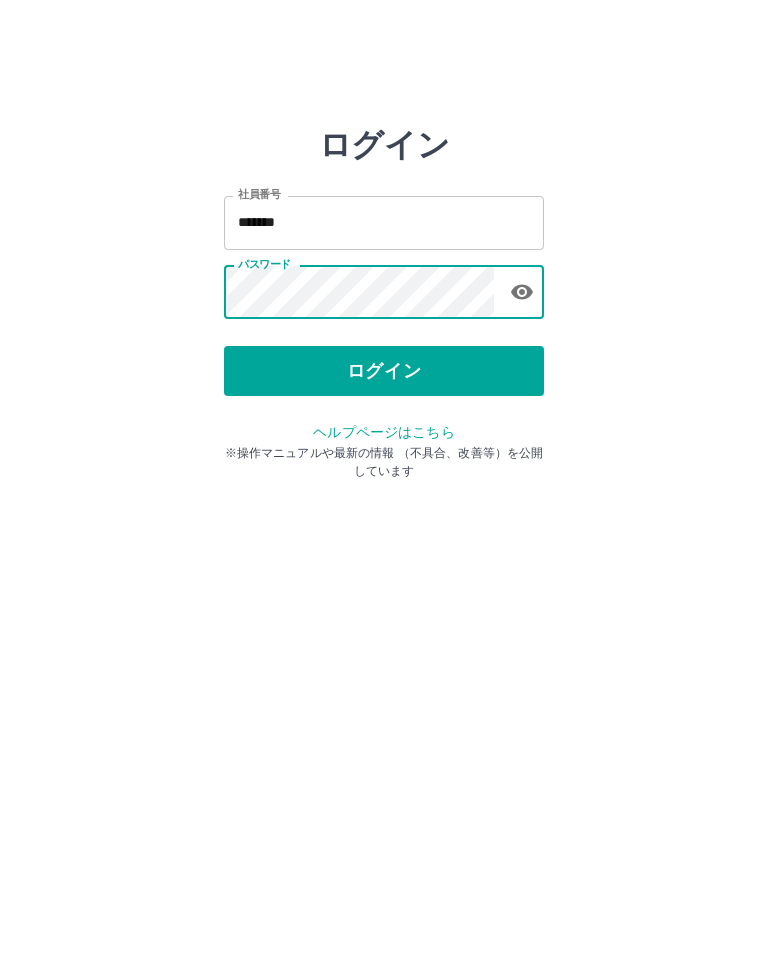 click on "ログイン" at bounding box center [384, 371] 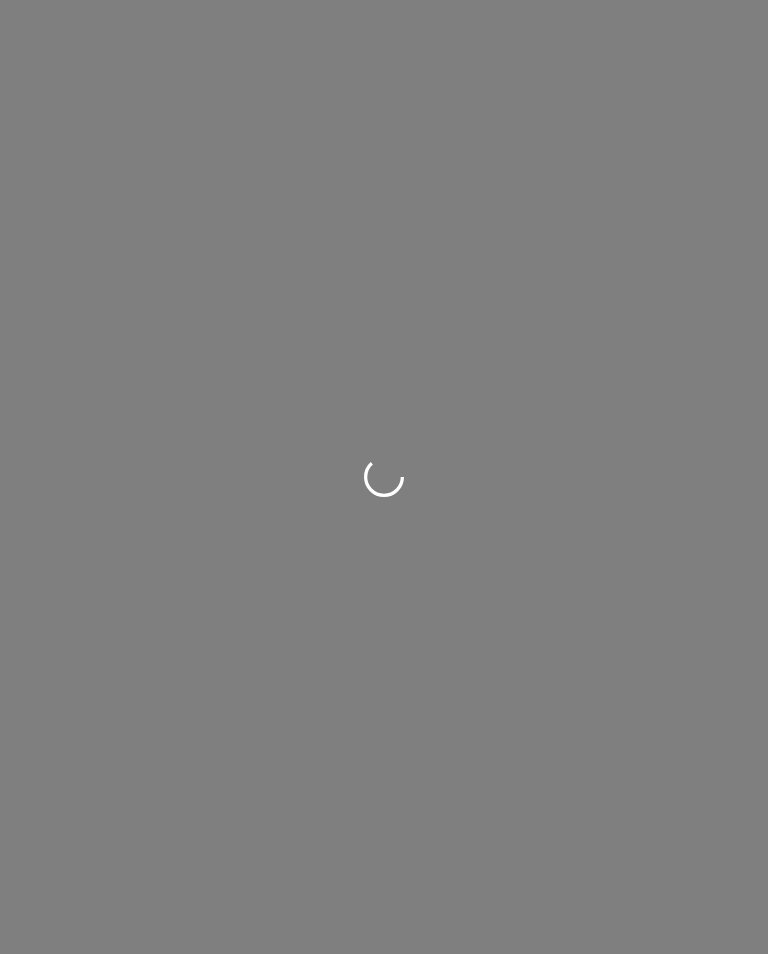 scroll, scrollTop: 0, scrollLeft: 0, axis: both 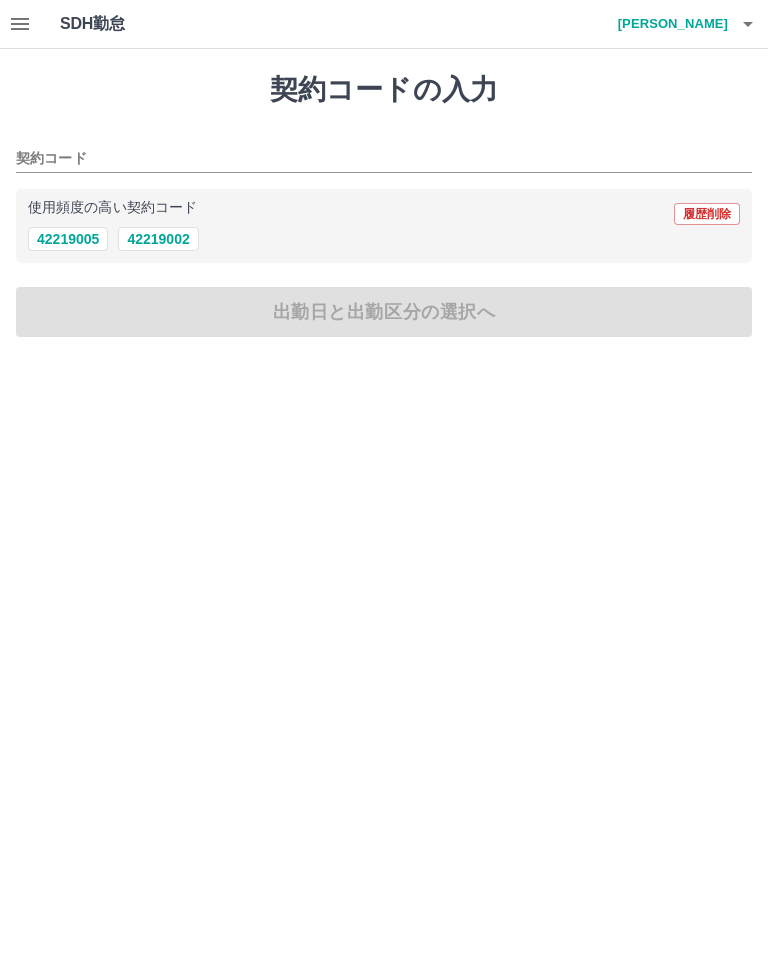 click on "使用頻度の高い契約コード 履歴削除" at bounding box center (384, 214) 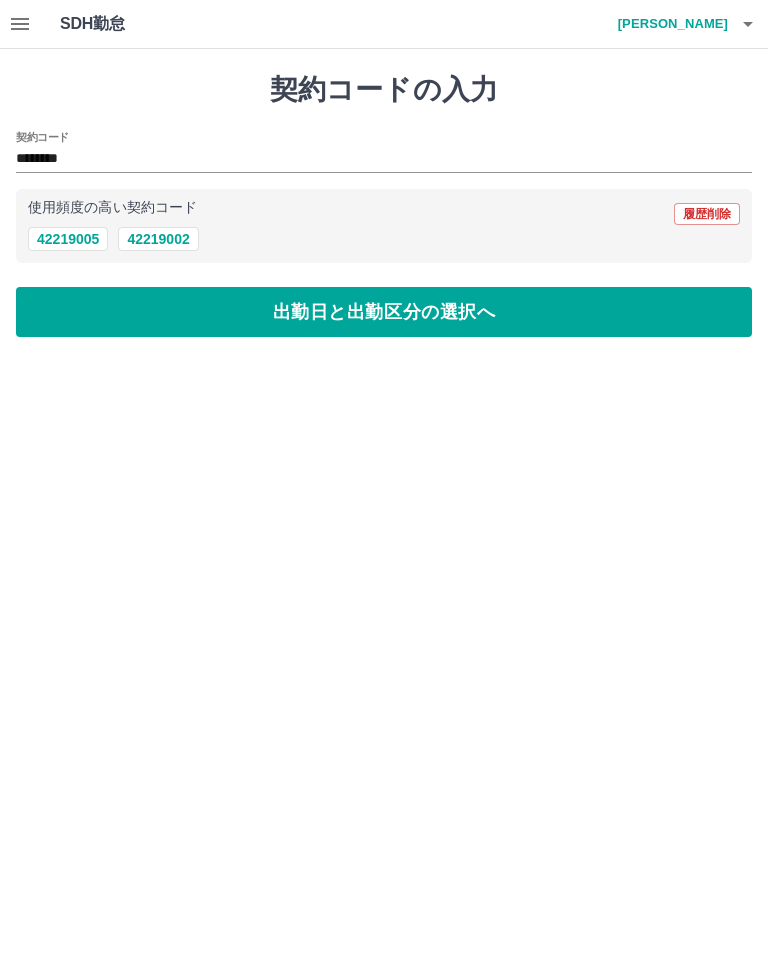 click on "出勤日と出勤区分の選択へ" at bounding box center [384, 312] 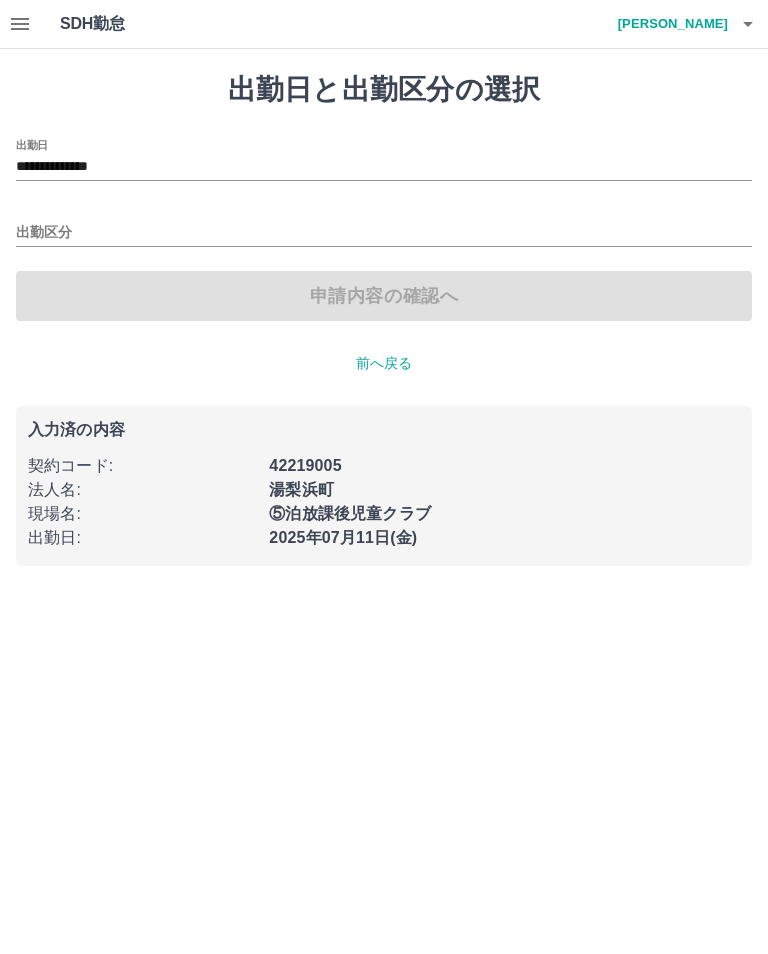 click on "出勤区分" at bounding box center (384, 233) 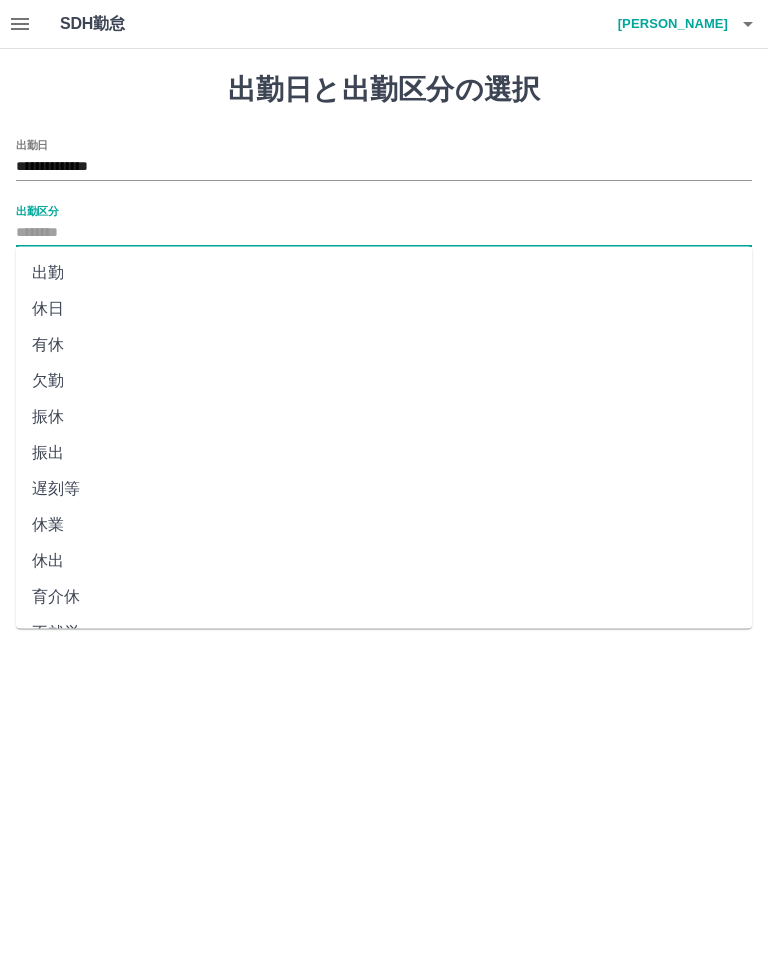 click on "出勤" at bounding box center (384, 273) 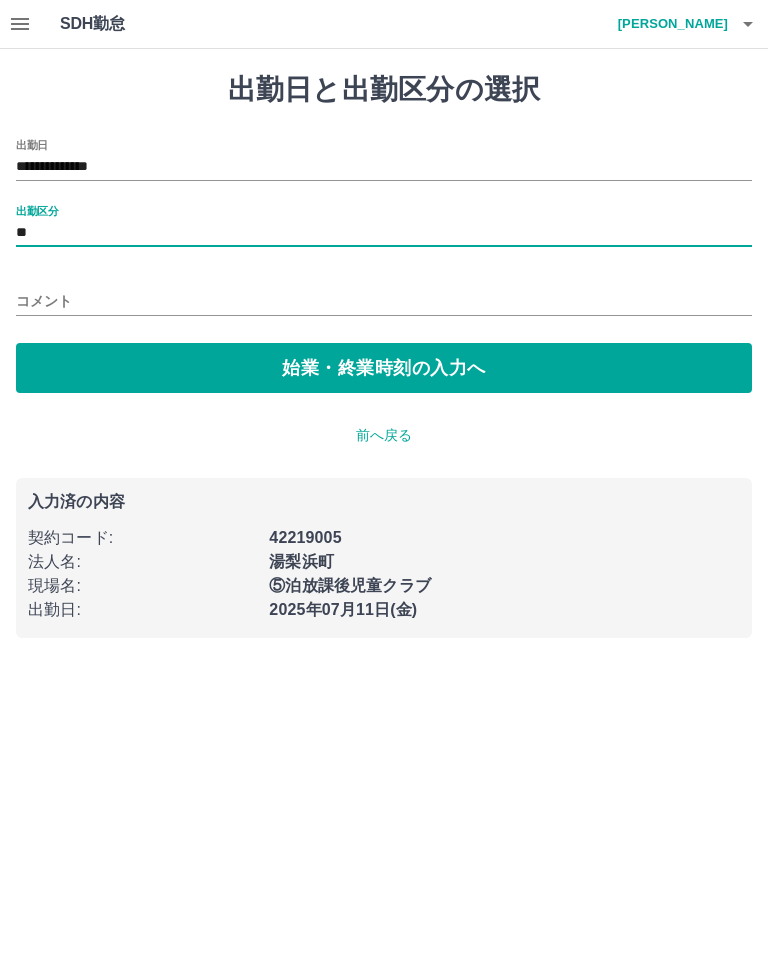 click on "始業・終業時刻の入力へ" at bounding box center [384, 368] 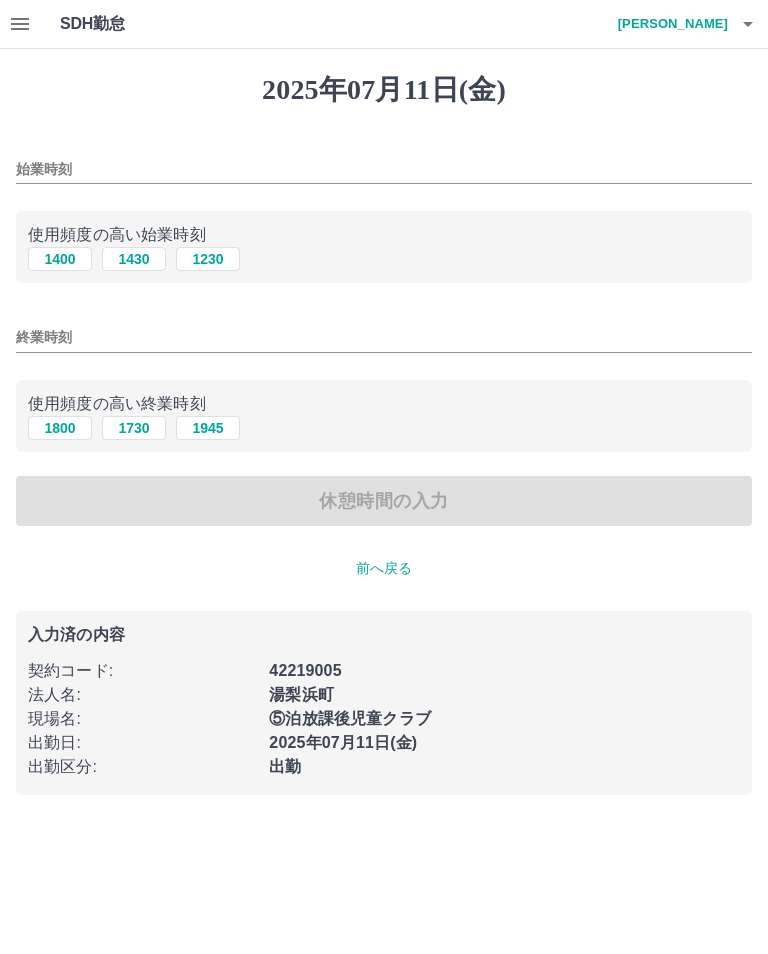 click on "1400" at bounding box center [60, 259] 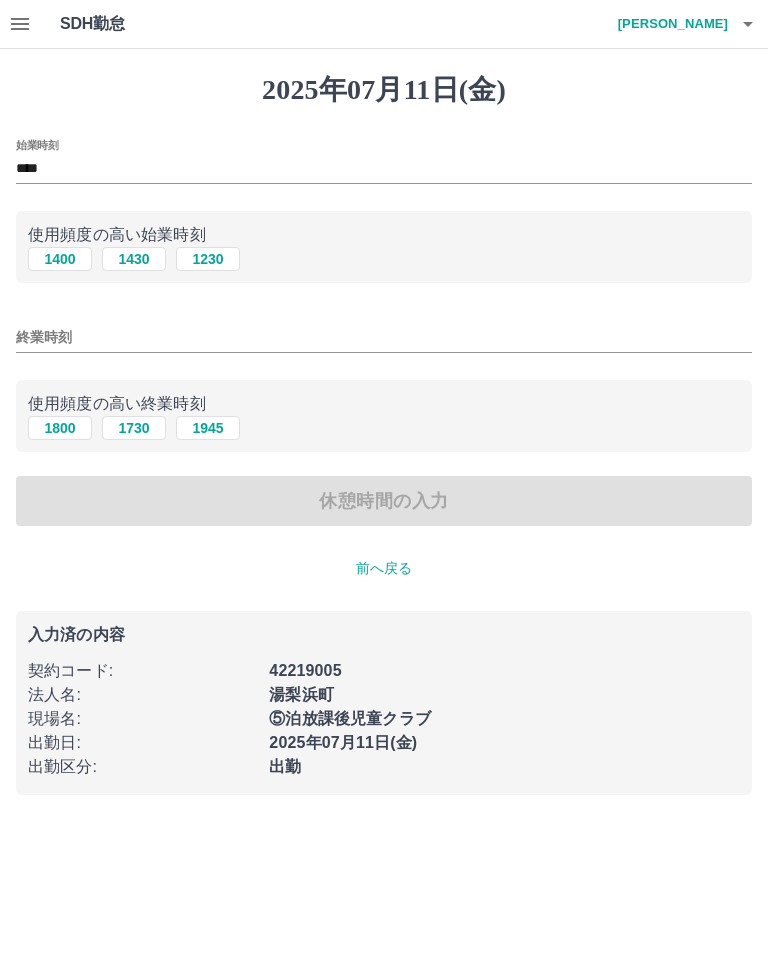 click on "終業時刻" at bounding box center (384, 337) 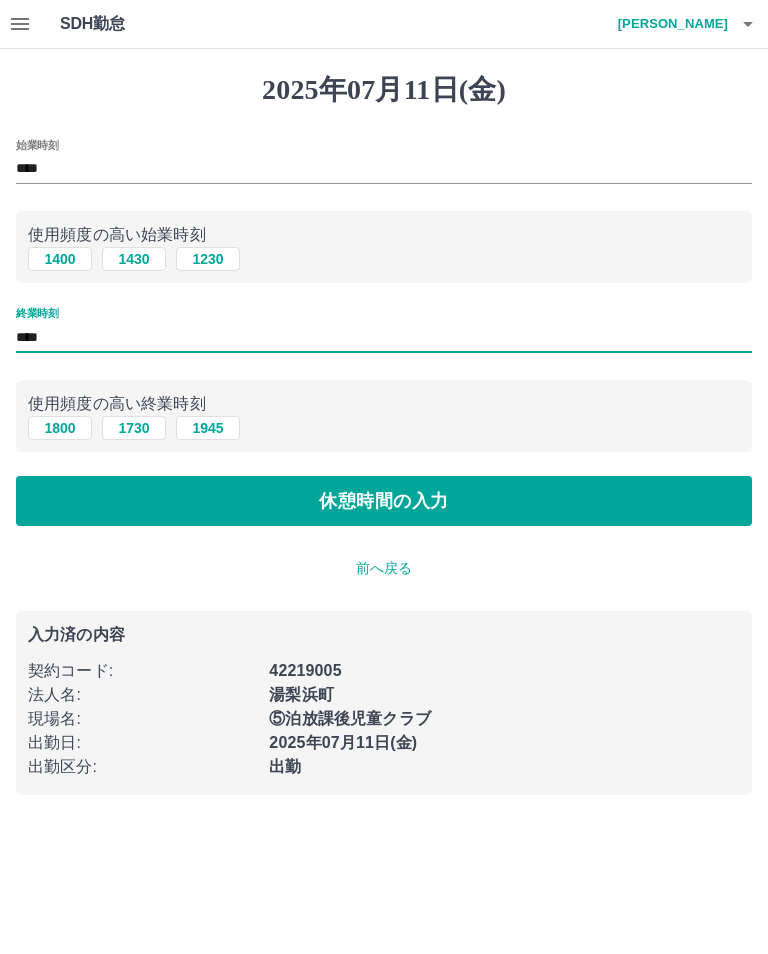 type on "****" 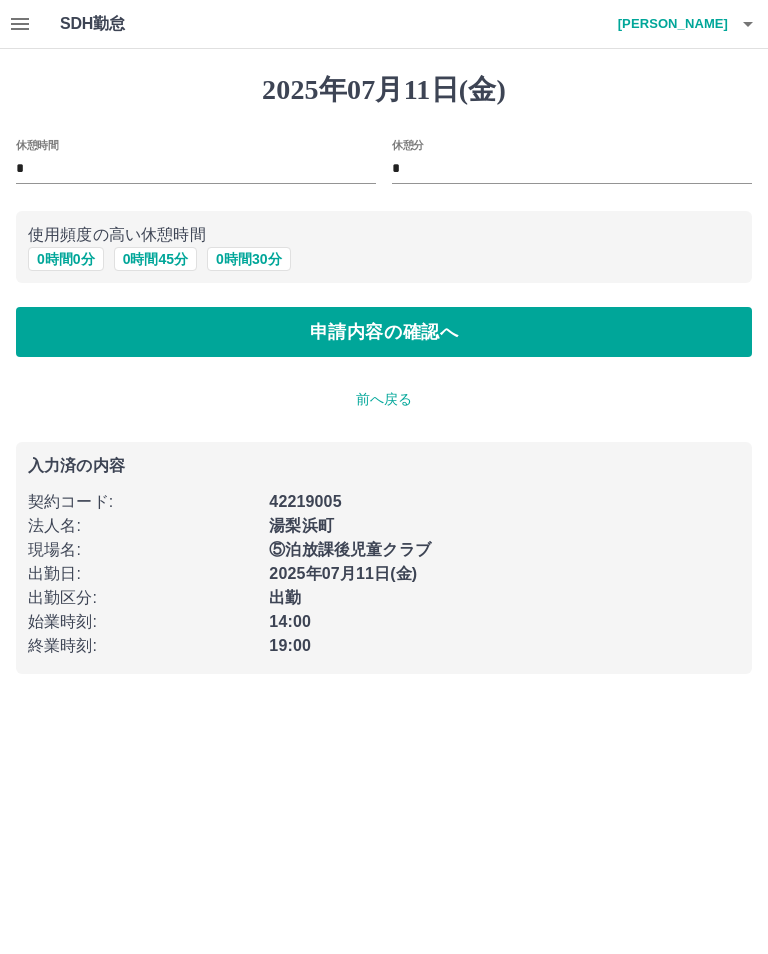 click on "申請内容の確認へ" at bounding box center (384, 332) 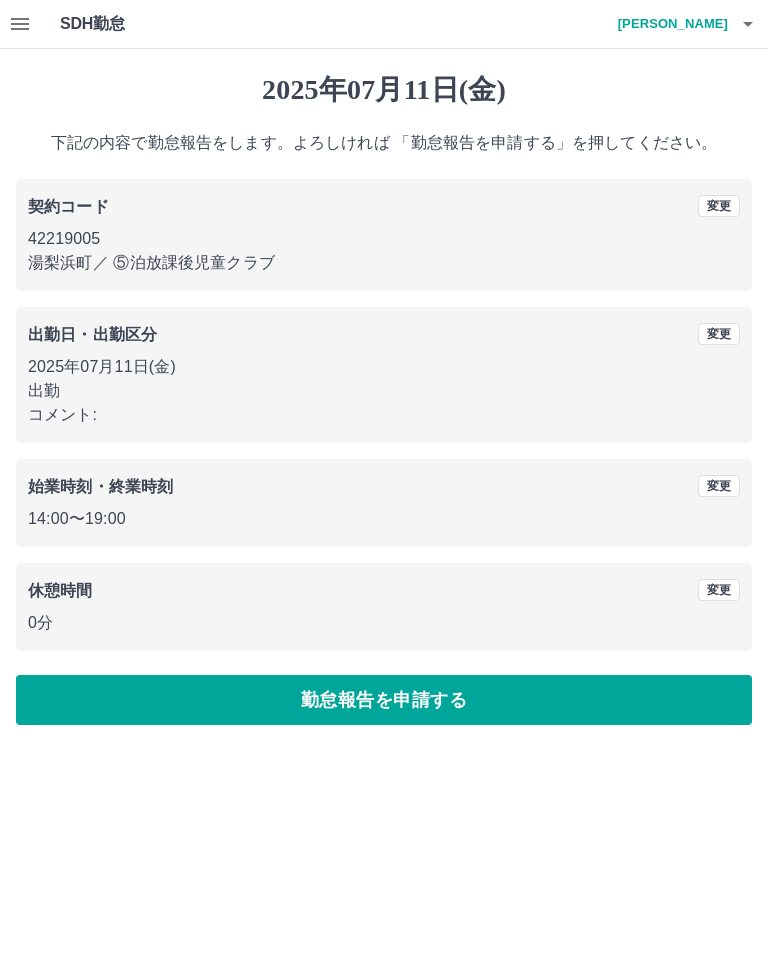 click on "2025年07月11日(金) 下記の内容で勤怠報告をします。よろしければ 「勤怠報告を申請する」を押してください。 契約コード 変更 42219005 湯梨浜町  ／   ⑤泊放課後児童クラブ 出勤日・出勤区分 変更 2025年07月11日(金) 出勤 コメント:  始業時刻・終業時刻 変更 14:00 〜 19:00 休憩時間 変更 0分 勤怠報告を申請する" at bounding box center [384, 399] 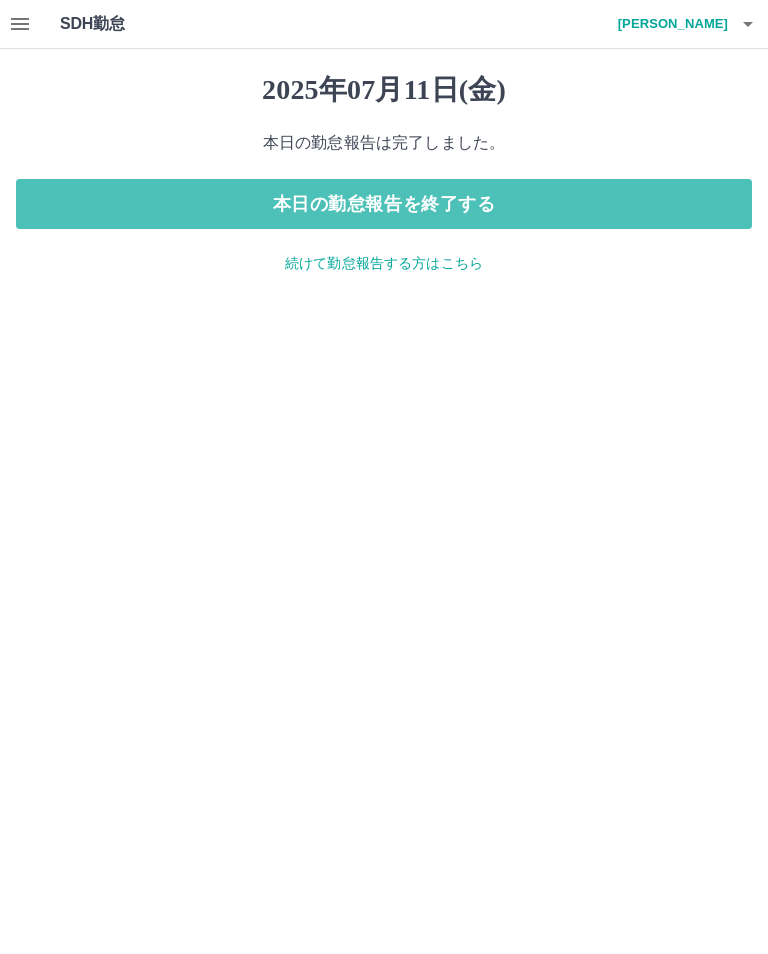 click on "本日の勤怠報告を終了する" at bounding box center (384, 204) 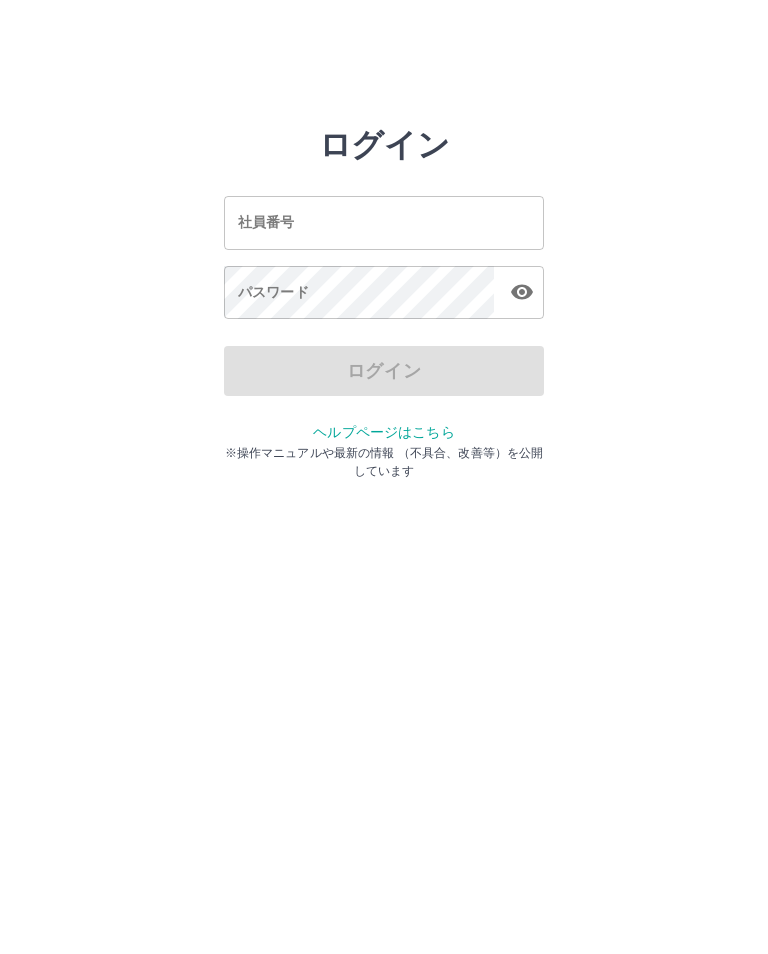 scroll, scrollTop: 0, scrollLeft: 0, axis: both 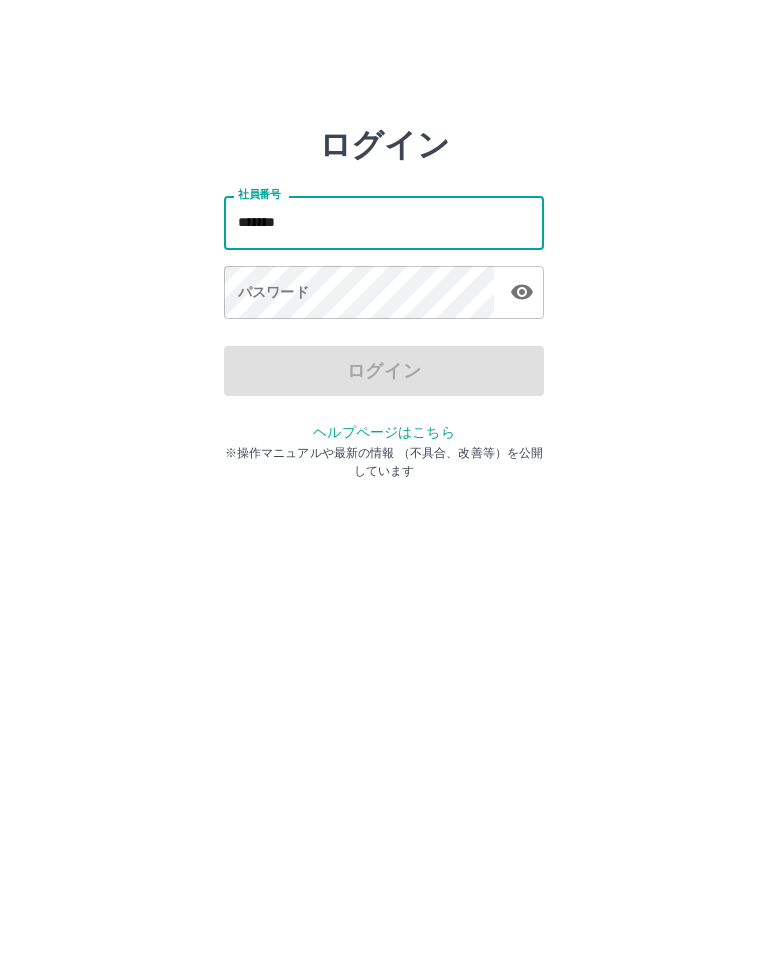type on "*******" 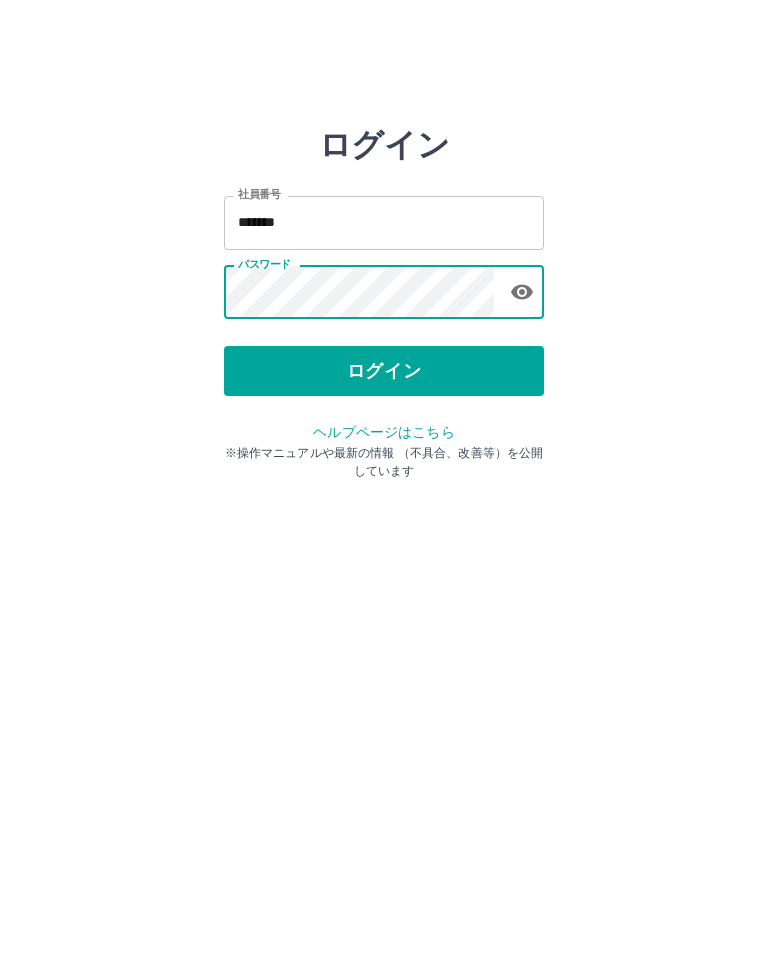 click on "ログイン" at bounding box center (384, 371) 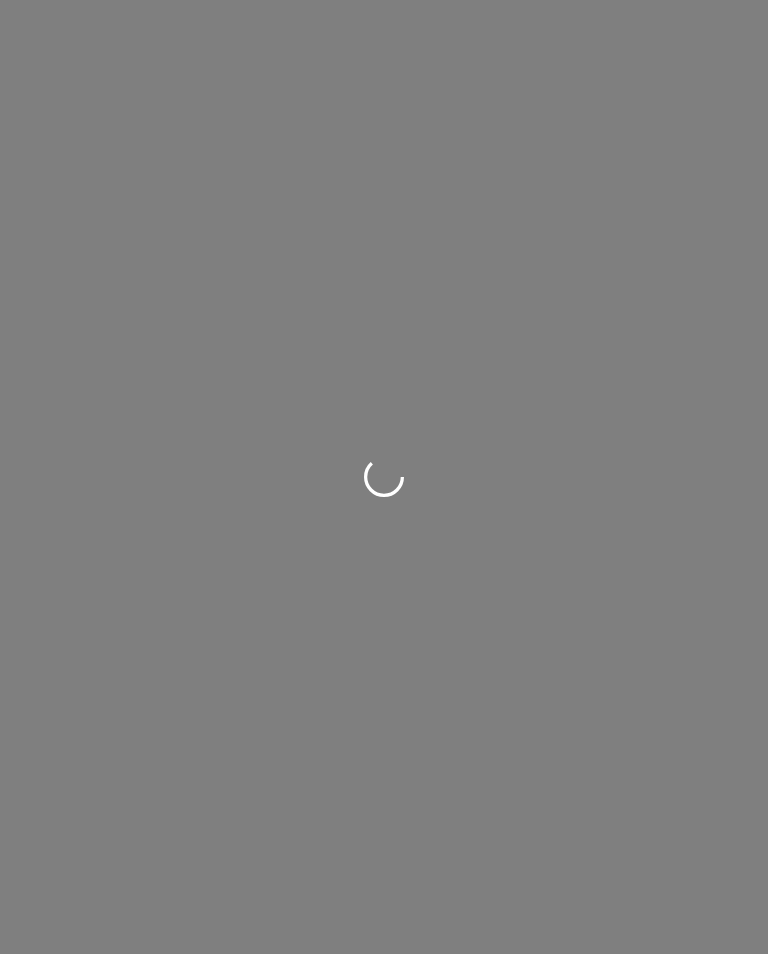 scroll, scrollTop: 0, scrollLeft: 0, axis: both 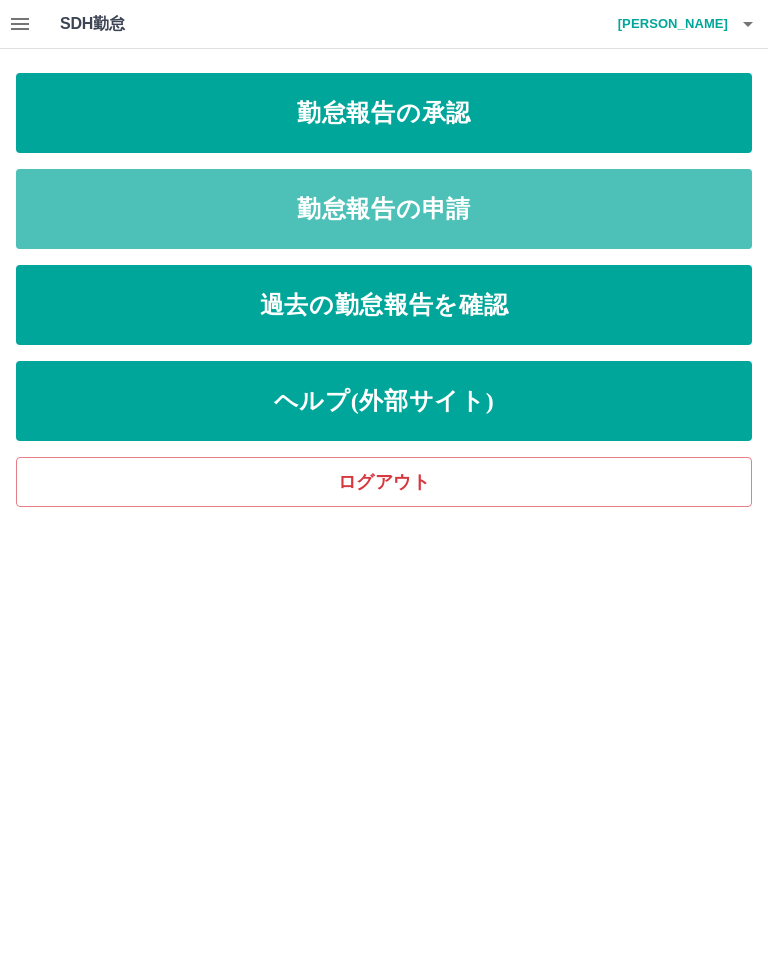 click on "勤怠報告の申請" at bounding box center [384, 209] 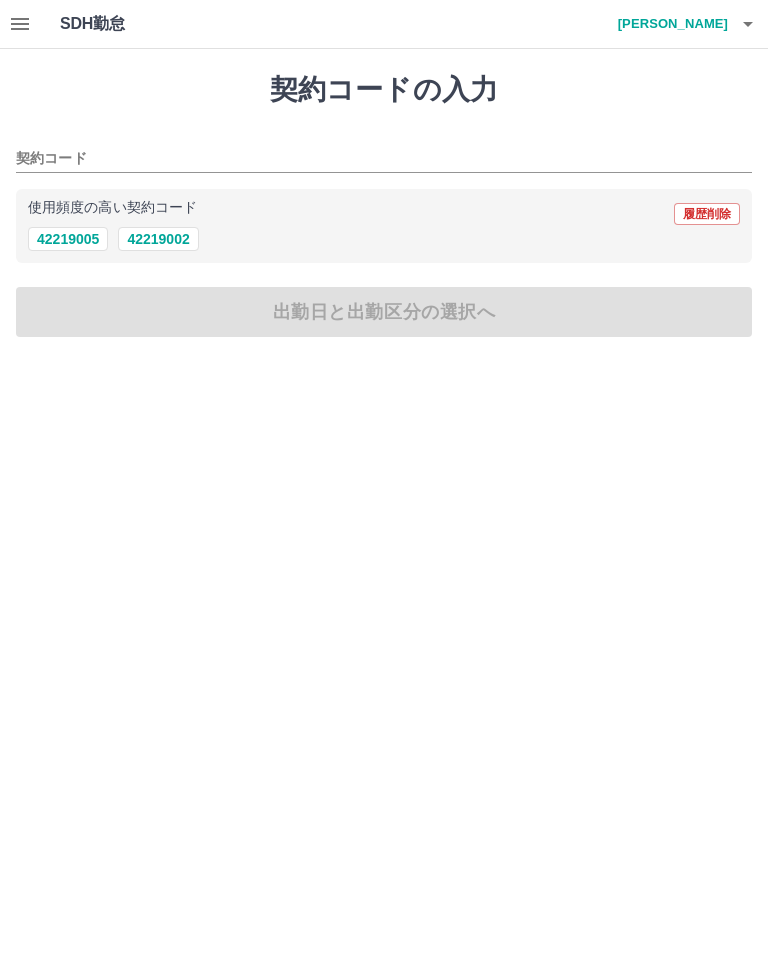 click on "42219005" at bounding box center (68, 239) 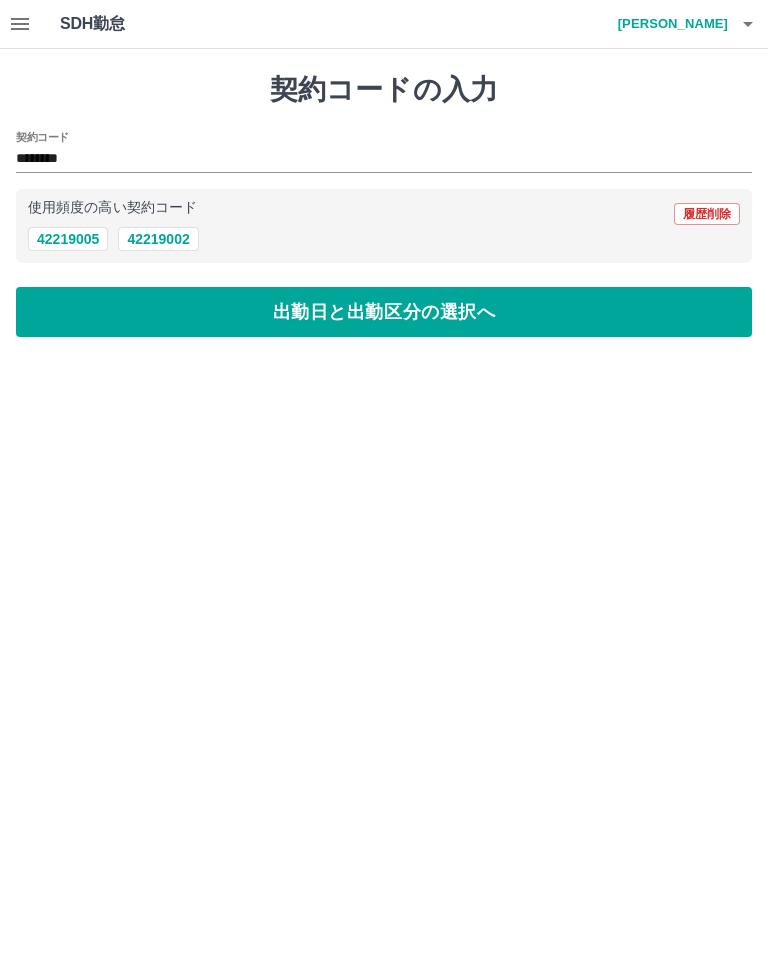 click on "出勤日と出勤区分の選択へ" at bounding box center (384, 312) 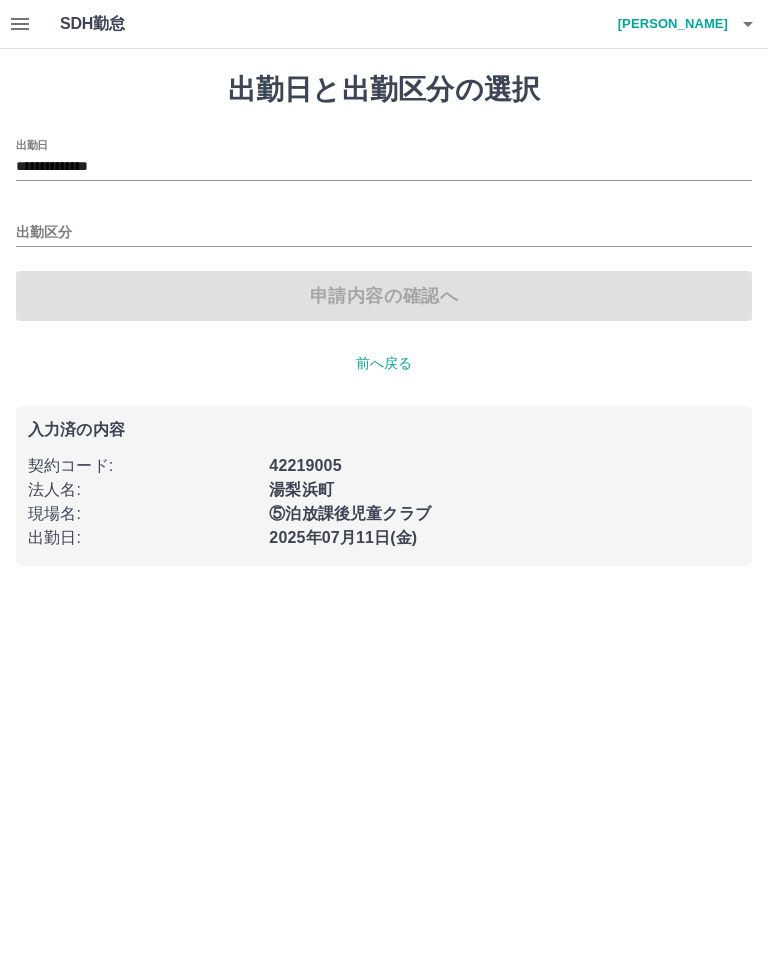 click on "出勤区分" at bounding box center (384, 233) 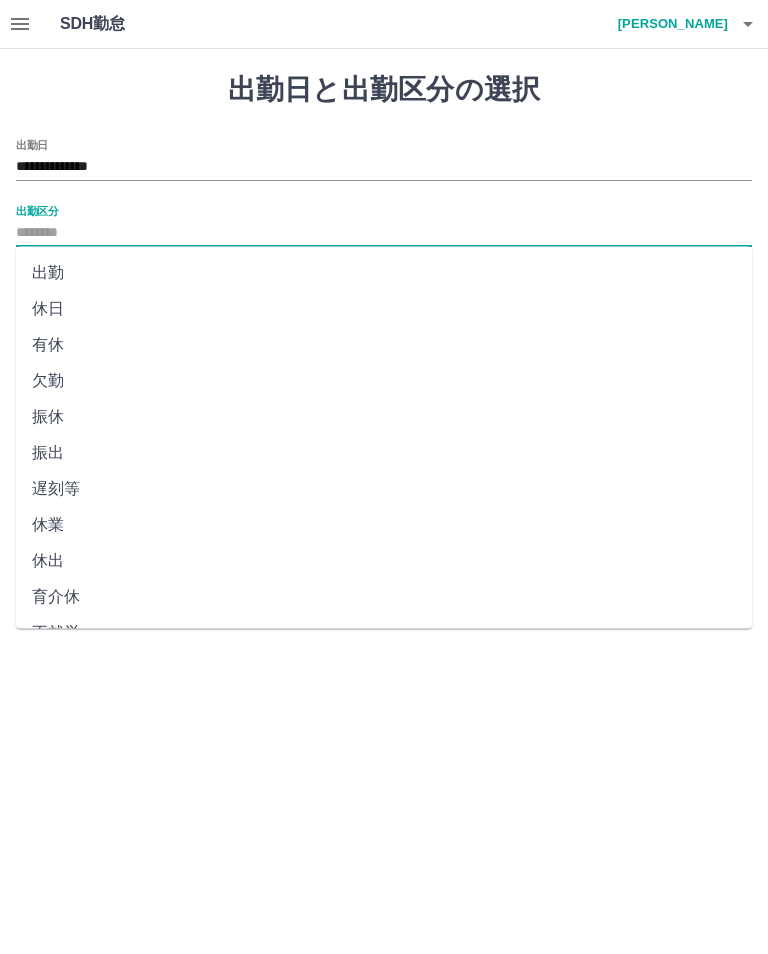 click on "出勤" at bounding box center (384, 273) 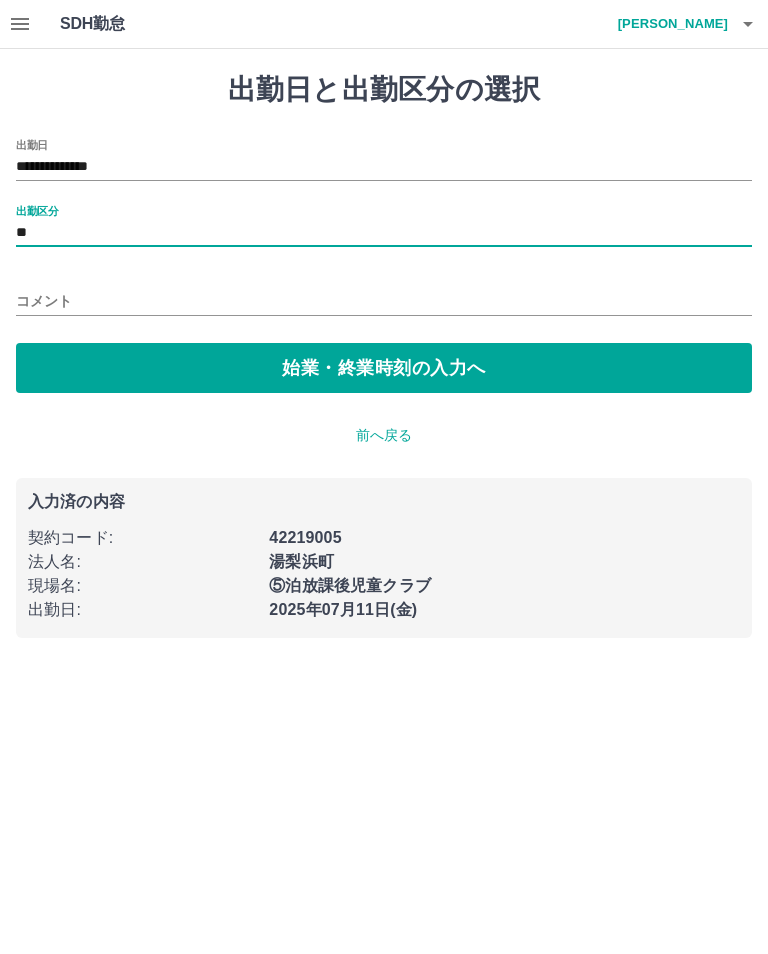 click on "始業・終業時刻の入力へ" at bounding box center [384, 368] 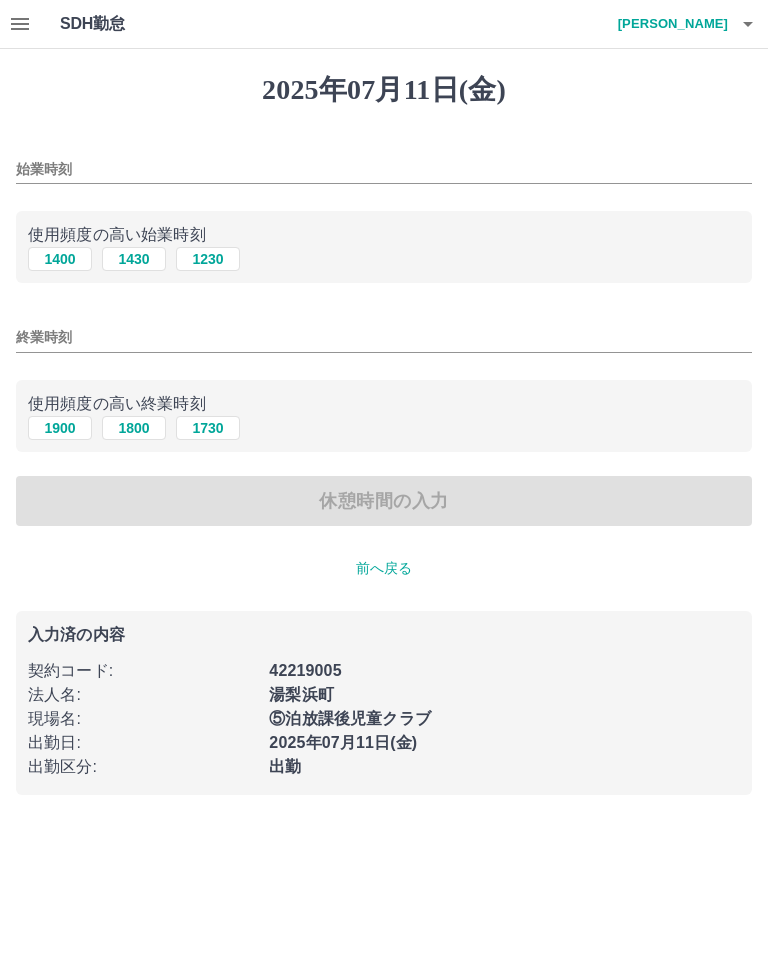 click on "始業時刻" at bounding box center (384, 169) 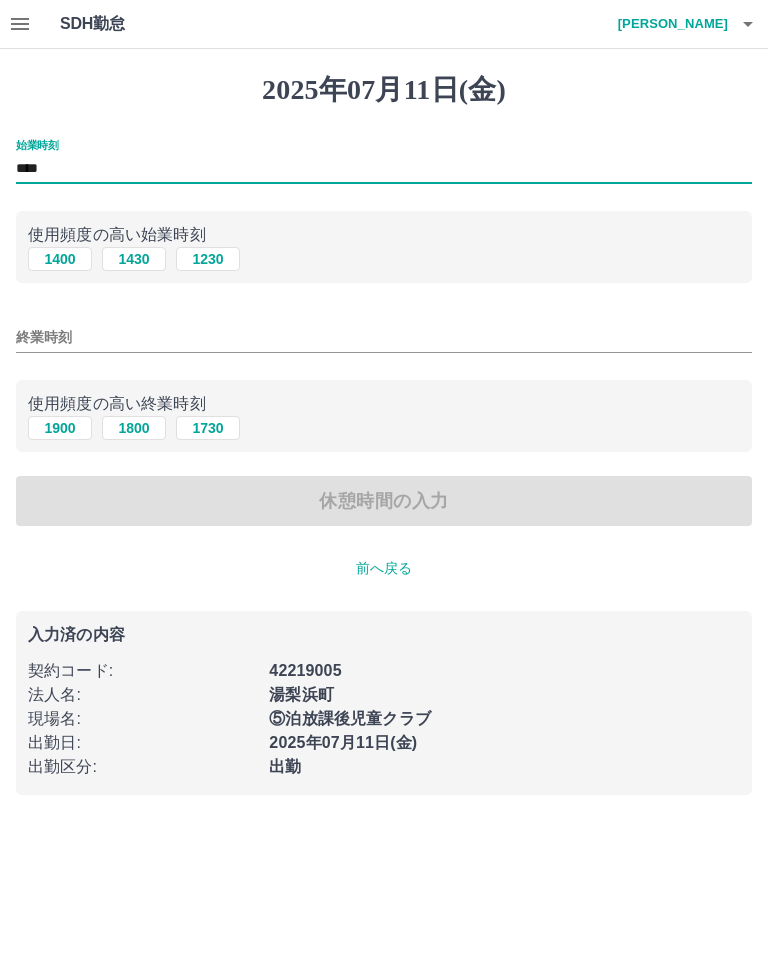 type on "****" 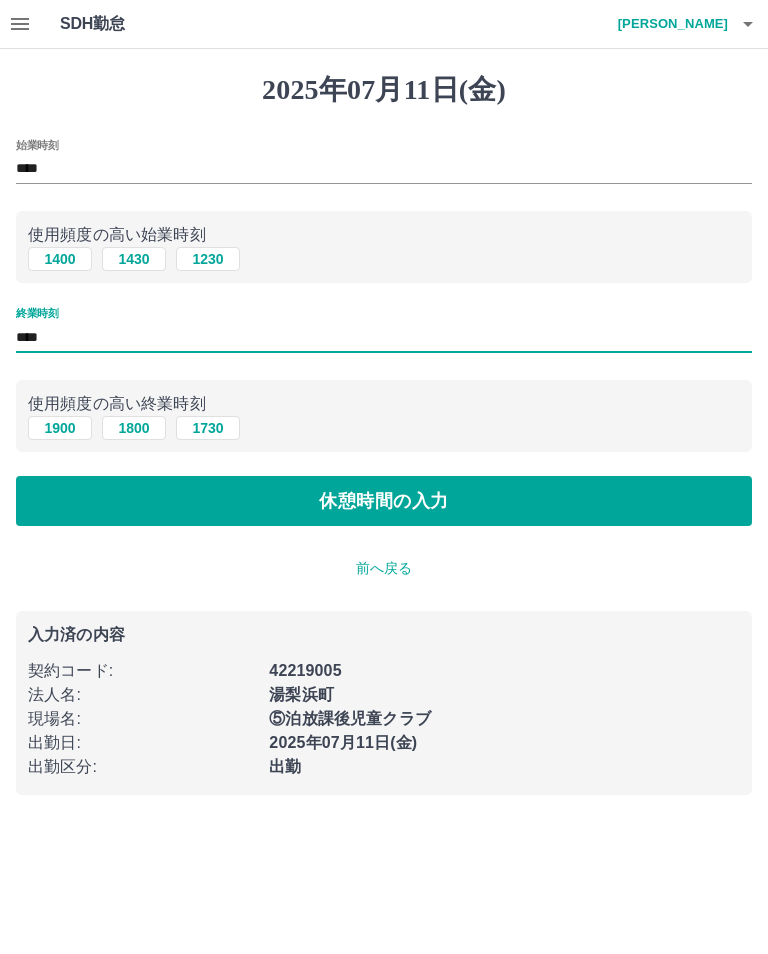 type on "****" 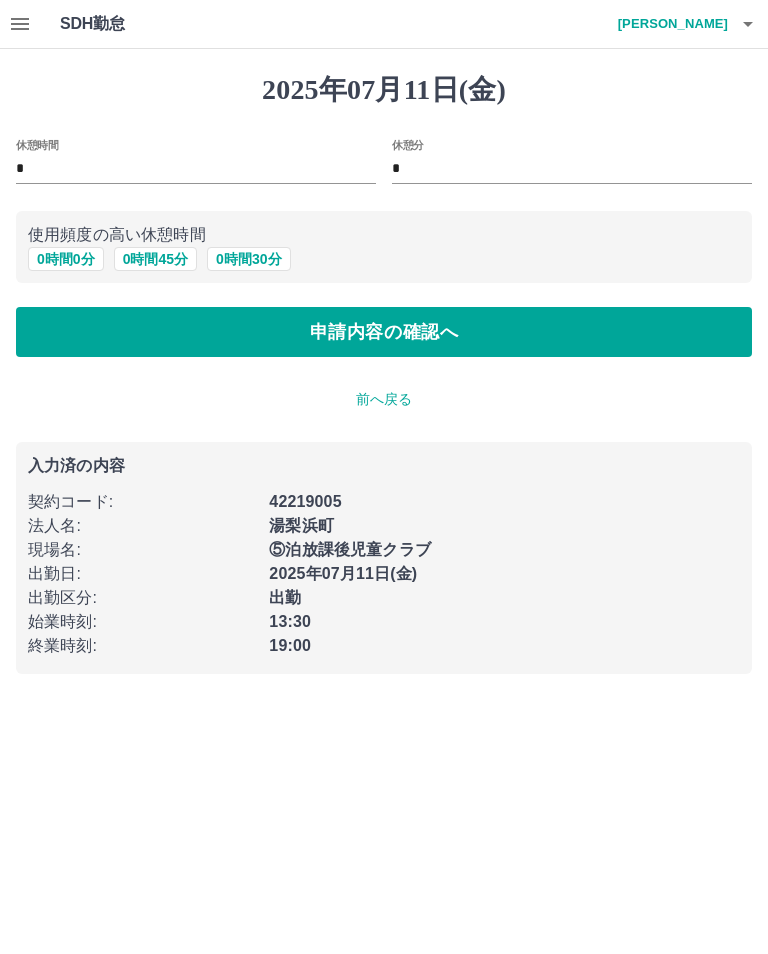 click on "申請内容の確認へ" at bounding box center (384, 332) 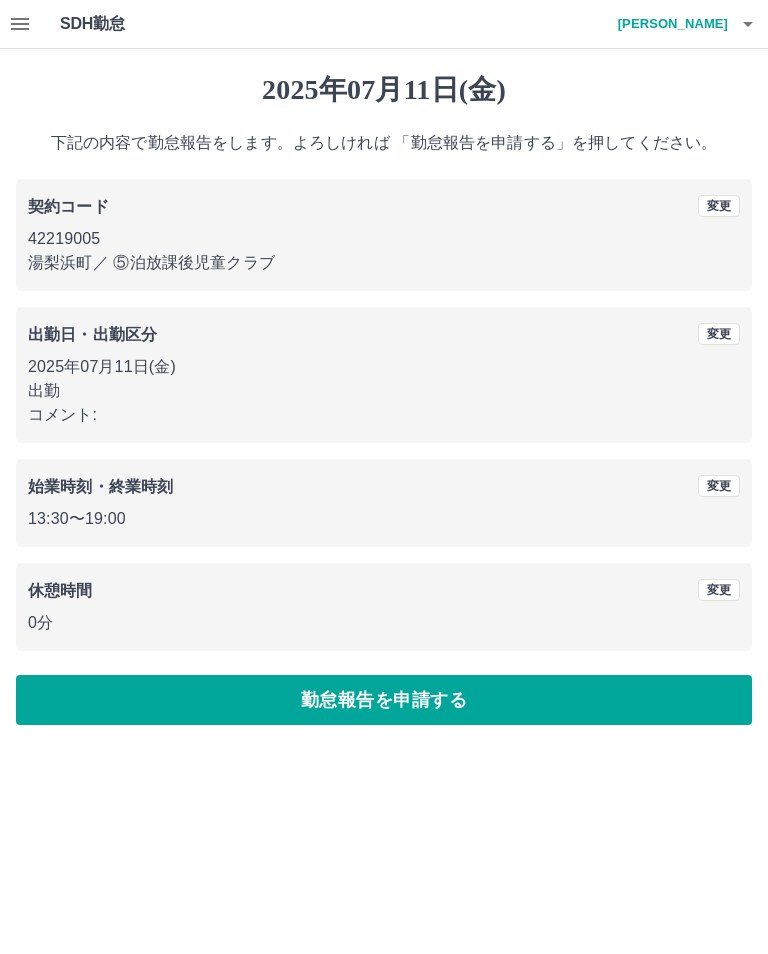 click on "勤怠報告を申請する" at bounding box center [384, 700] 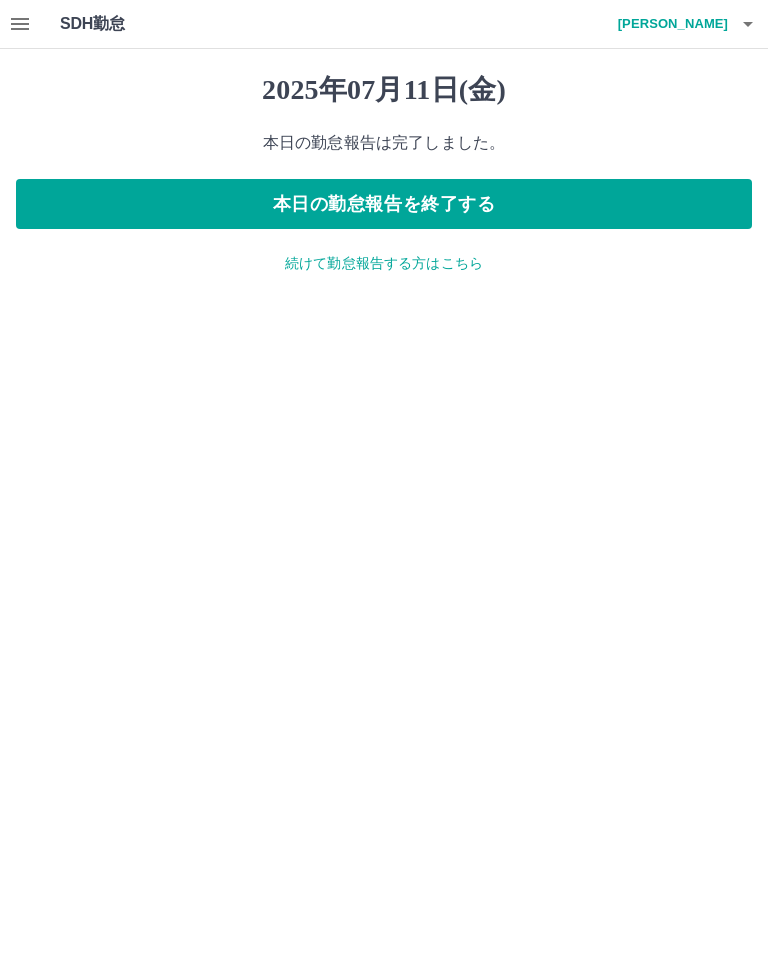 click on "本日の勤怠報告を終了する" at bounding box center [384, 204] 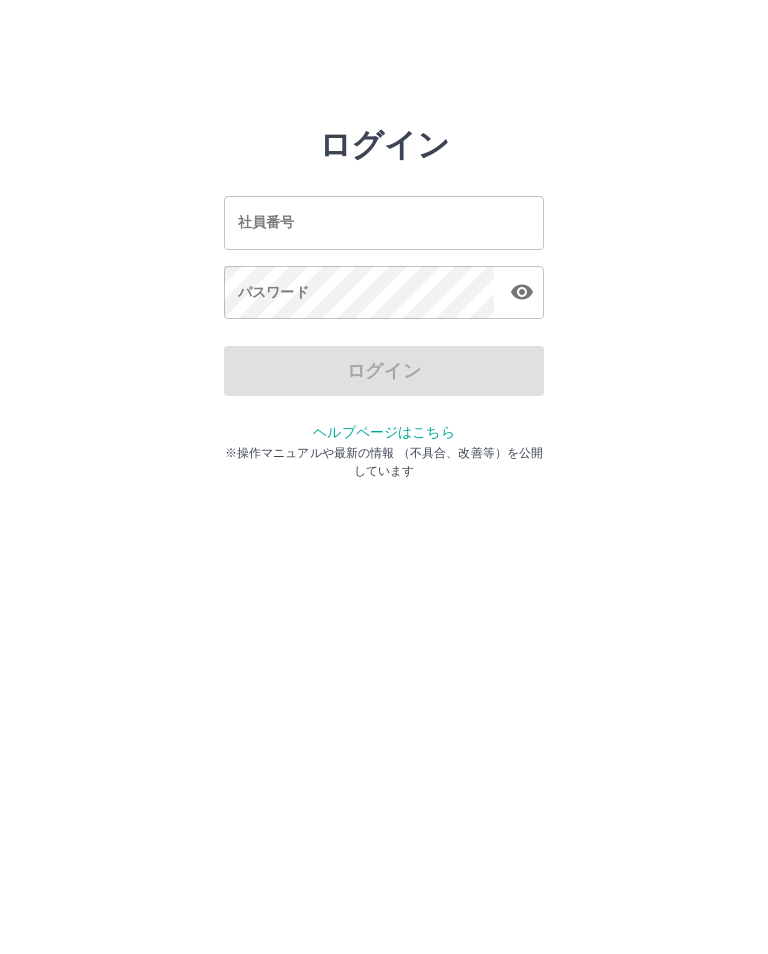 scroll, scrollTop: 0, scrollLeft: 0, axis: both 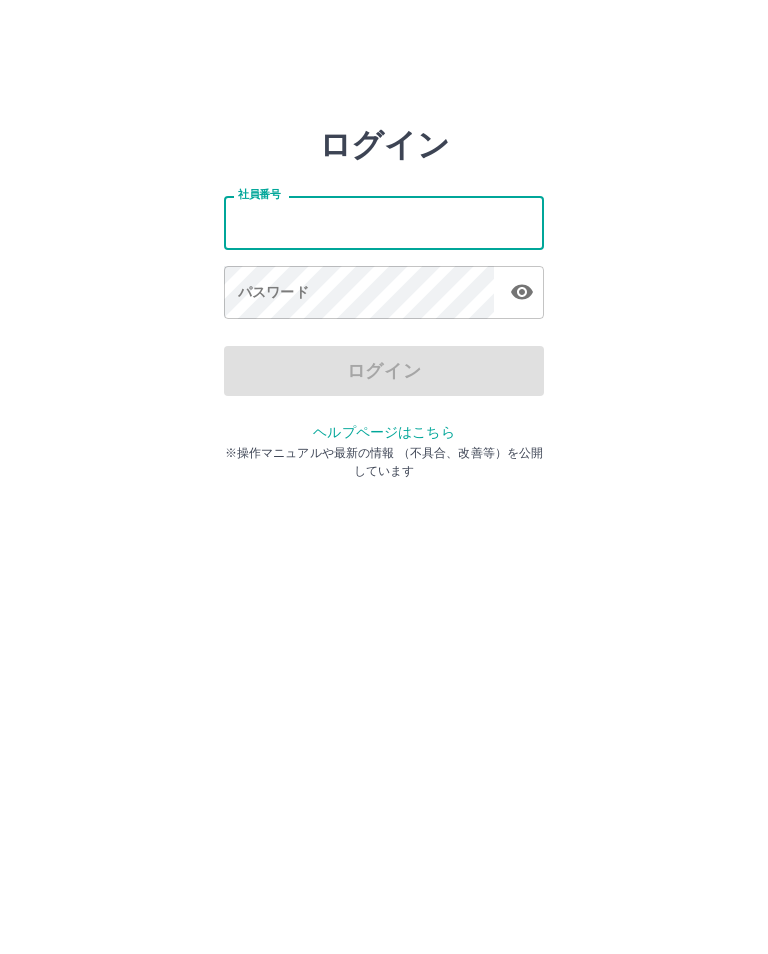 type on "*******" 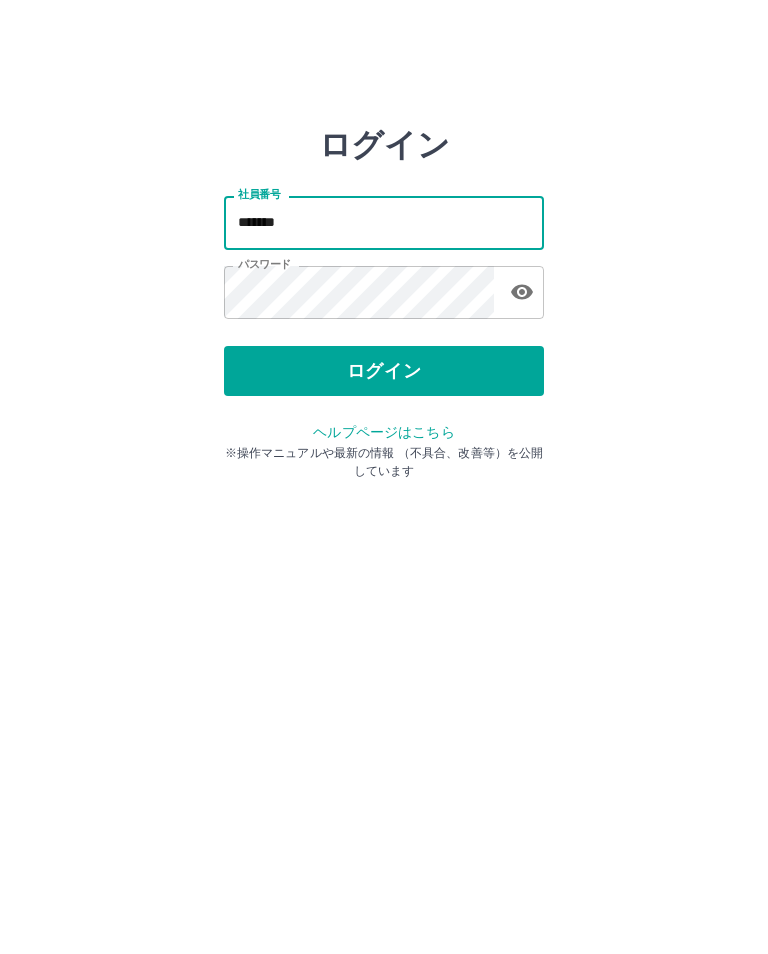 click on "ログイン" at bounding box center [384, 371] 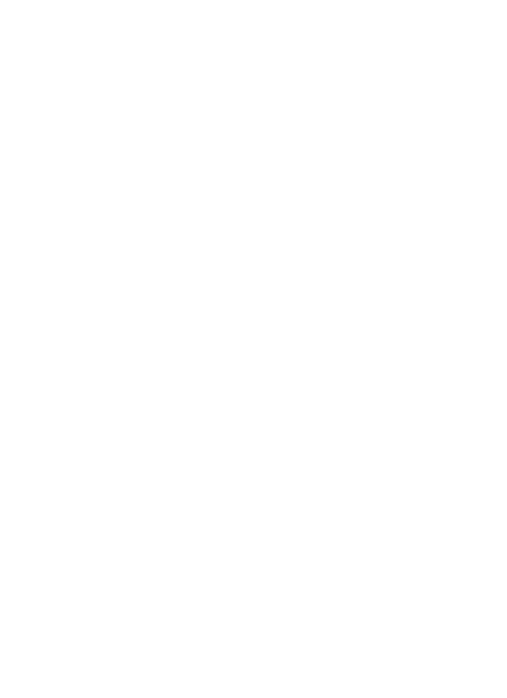 scroll, scrollTop: 0, scrollLeft: 0, axis: both 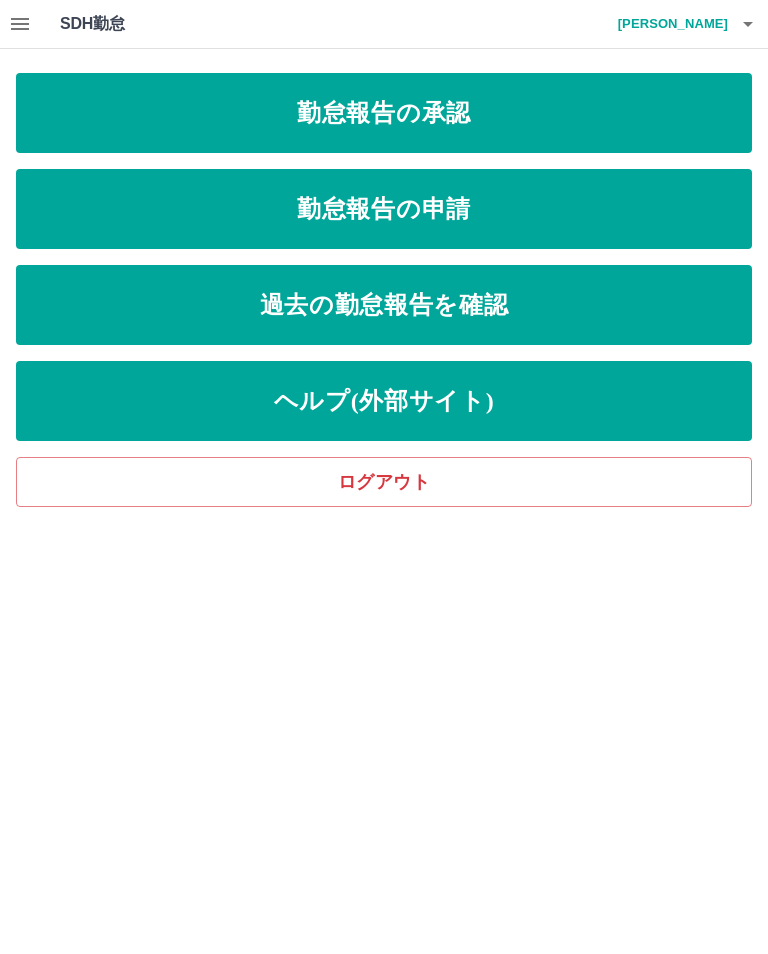 click on "勤怠報告の承認" at bounding box center (384, 113) 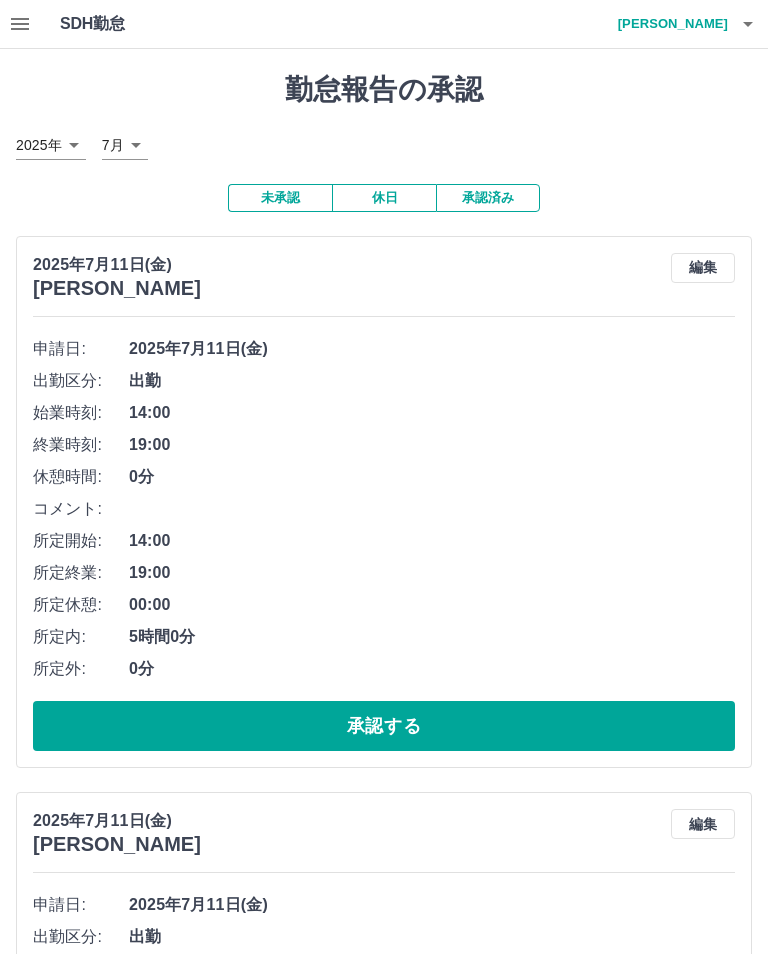 click on "承認する" at bounding box center (384, 726) 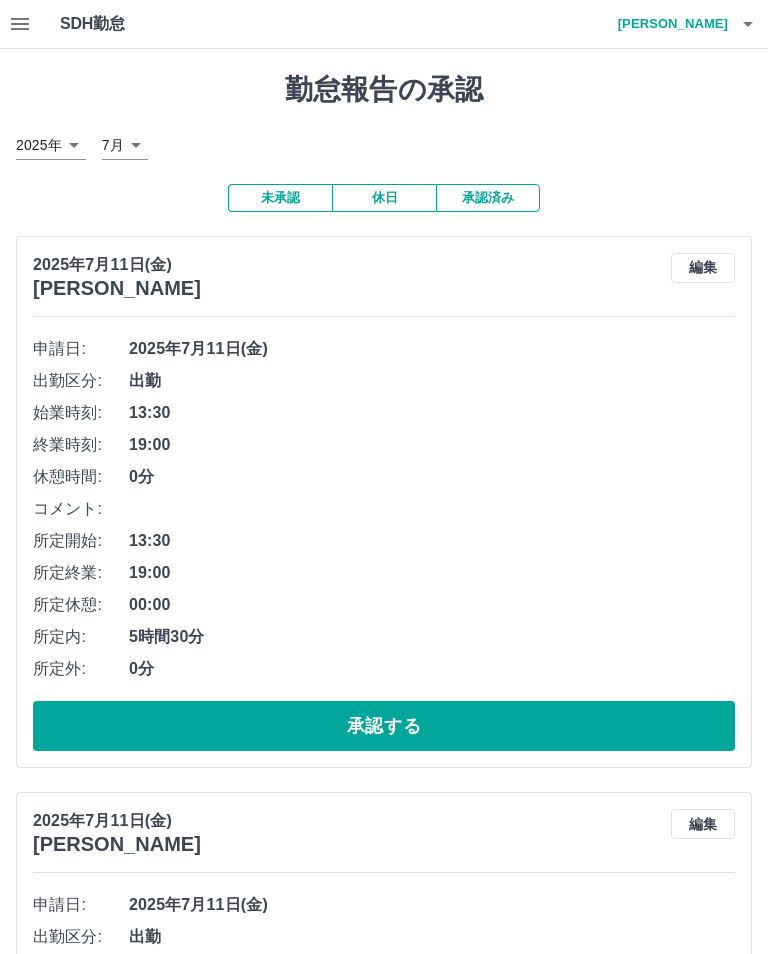 click on "承認する" at bounding box center [384, 726] 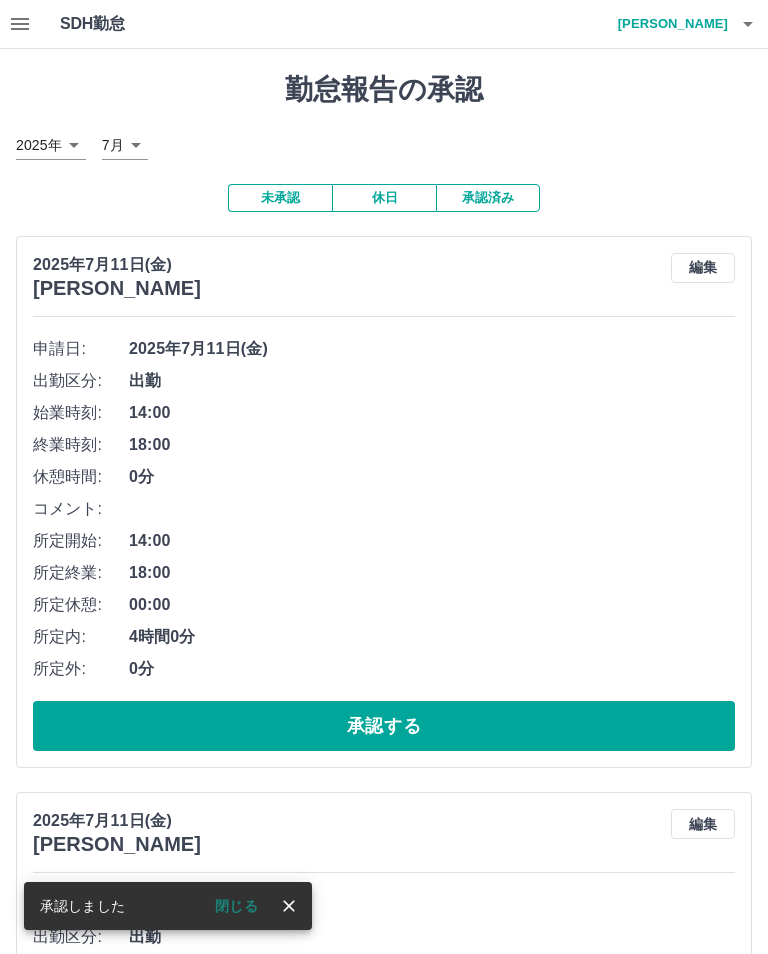 click on "承認する" at bounding box center (384, 726) 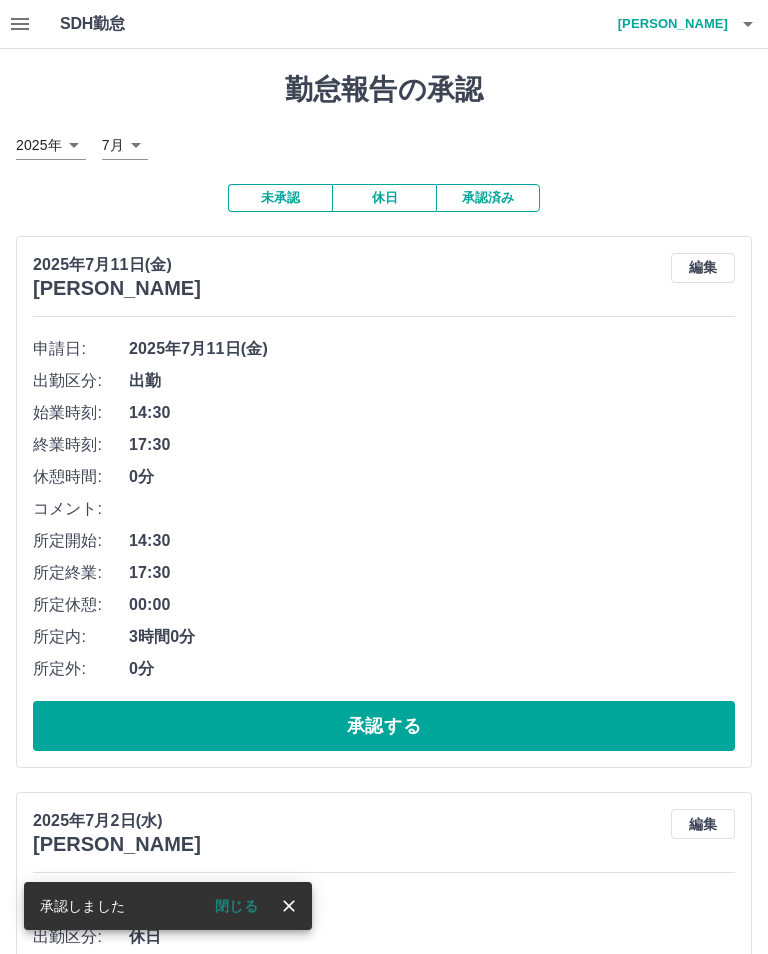 click on "承認する" at bounding box center [384, 726] 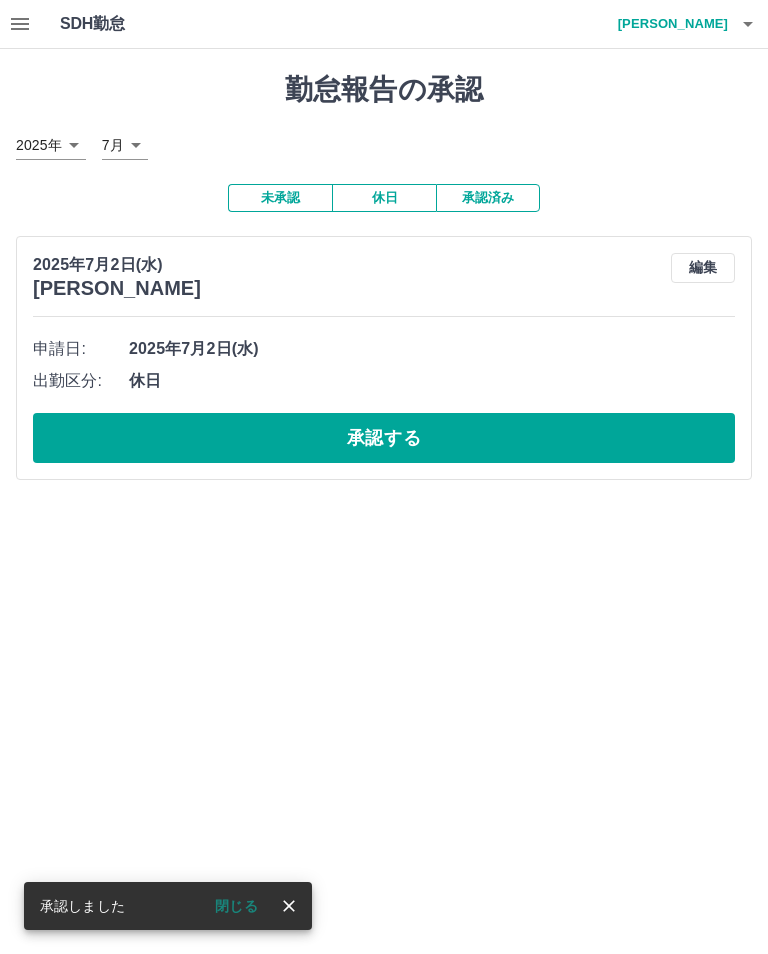 click on "承認する" at bounding box center (384, 438) 